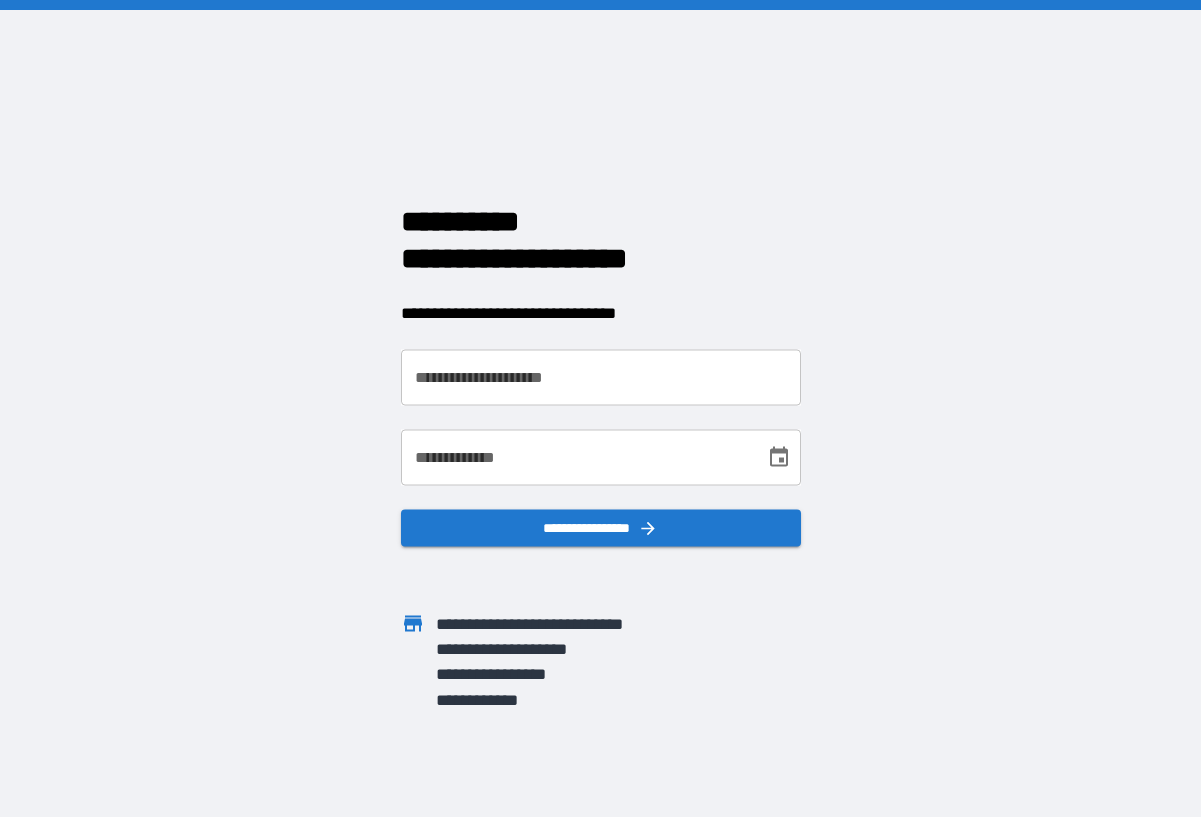 scroll, scrollTop: 0, scrollLeft: 0, axis: both 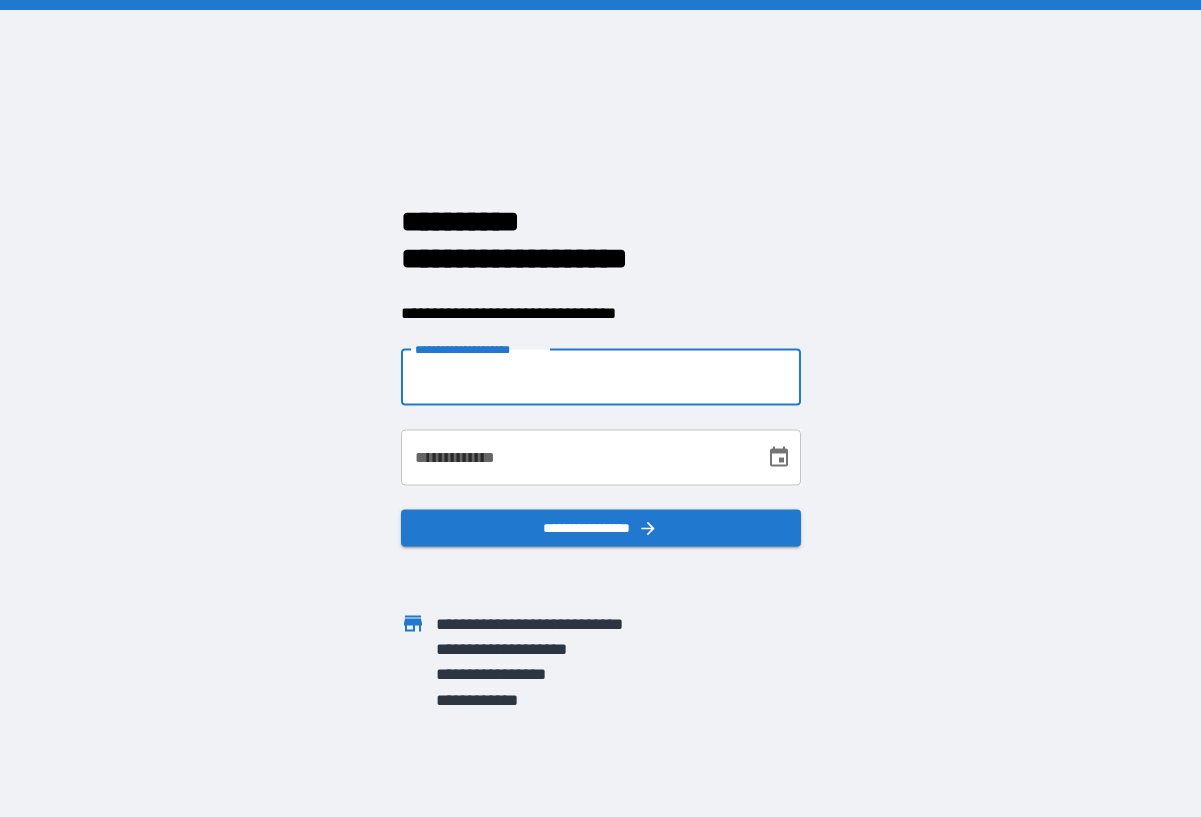 click on "**********" at bounding box center (601, 377) 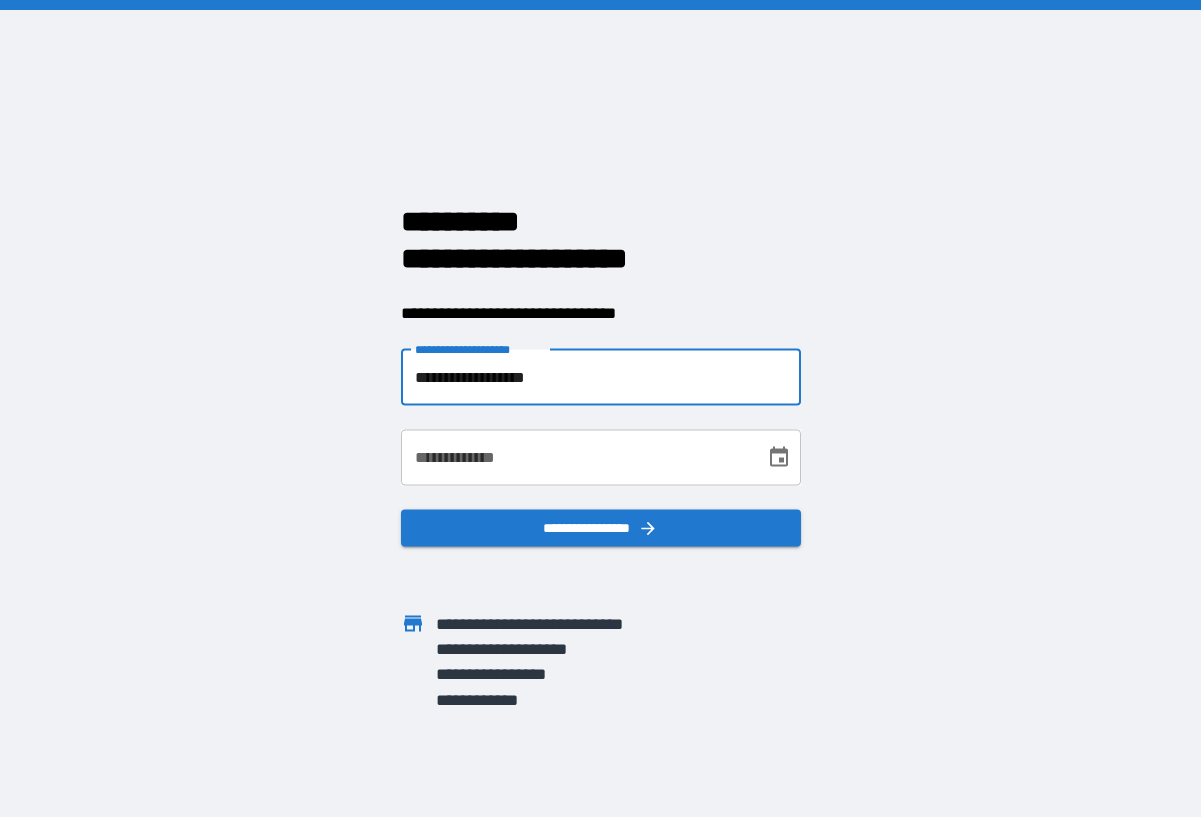 type on "**********" 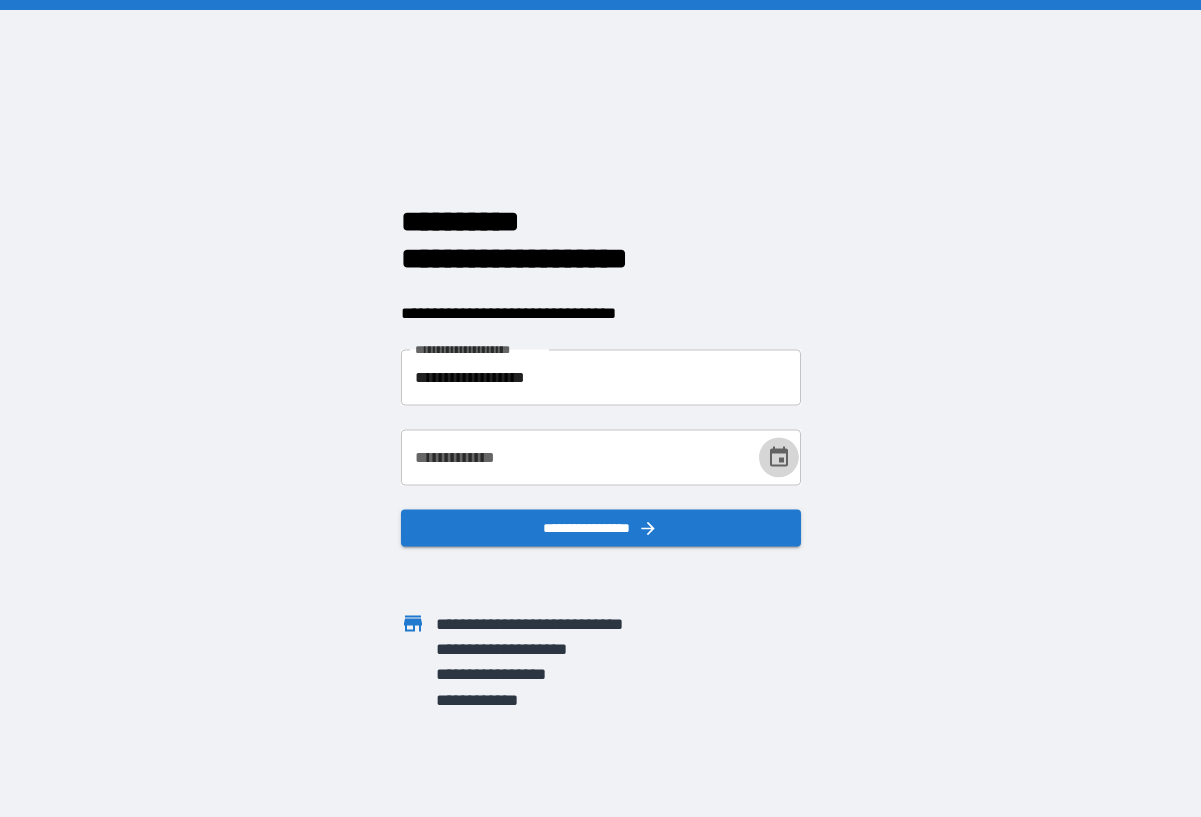 click 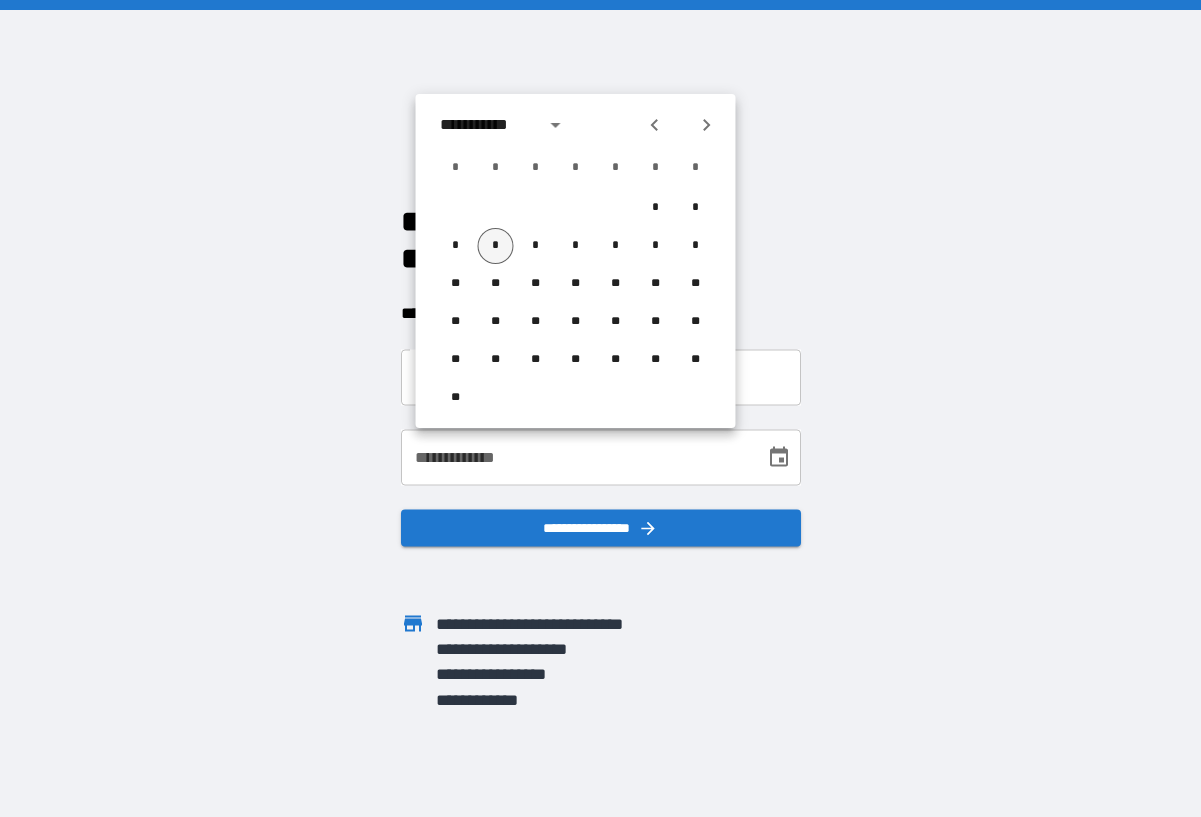 click on "*" at bounding box center (496, 246) 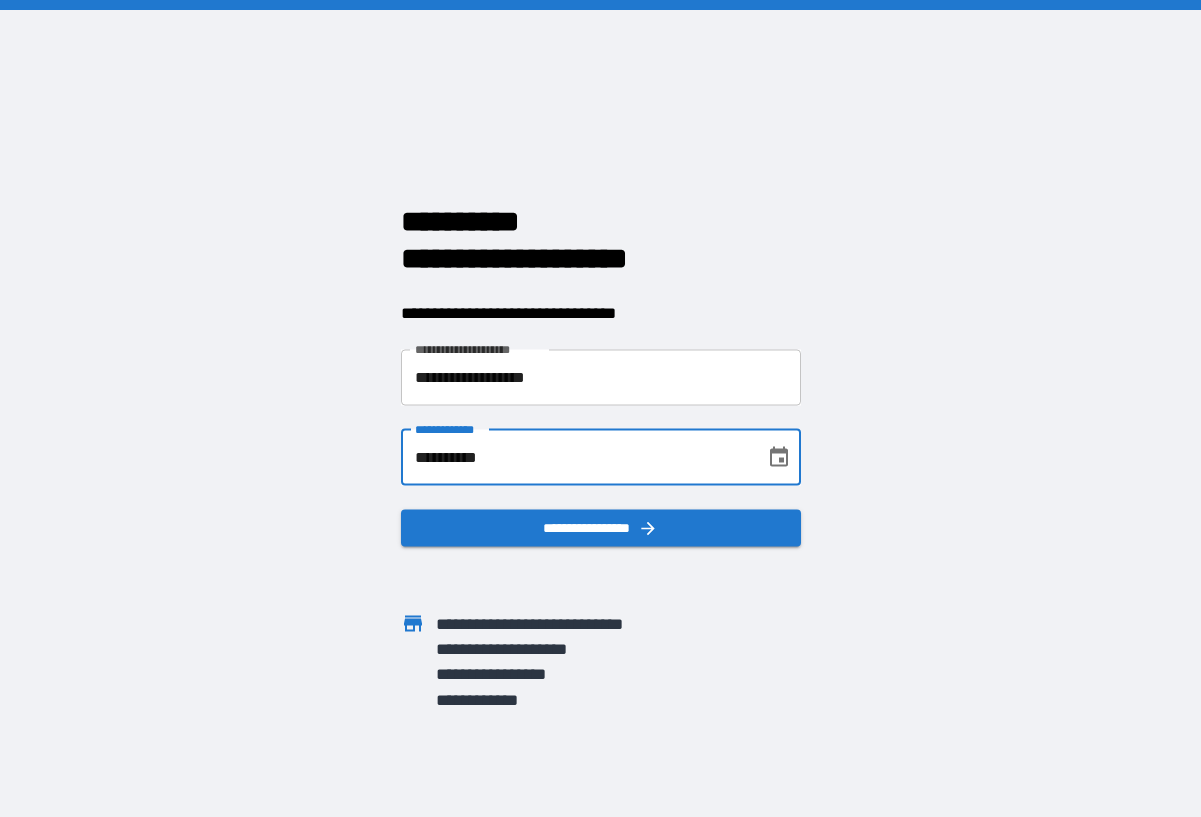 click on "**********" at bounding box center [576, 457] 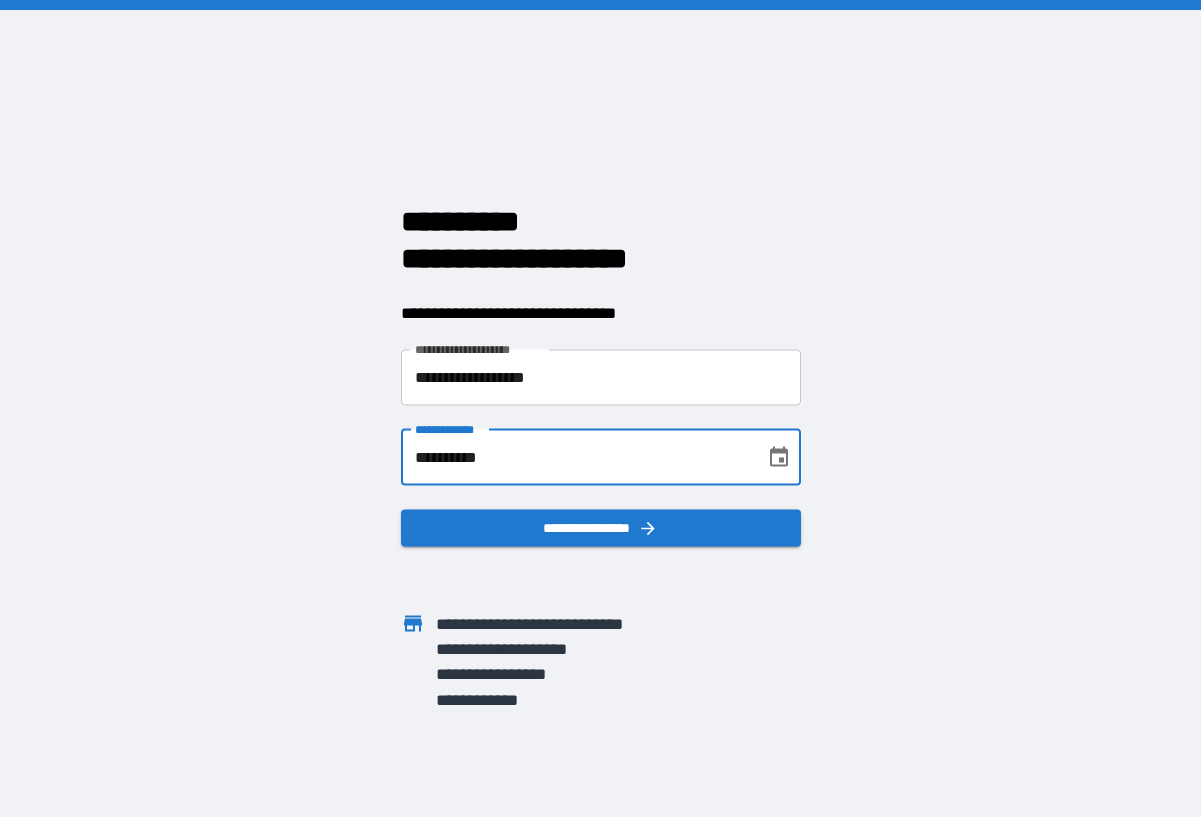 click on "**********" at bounding box center [576, 457] 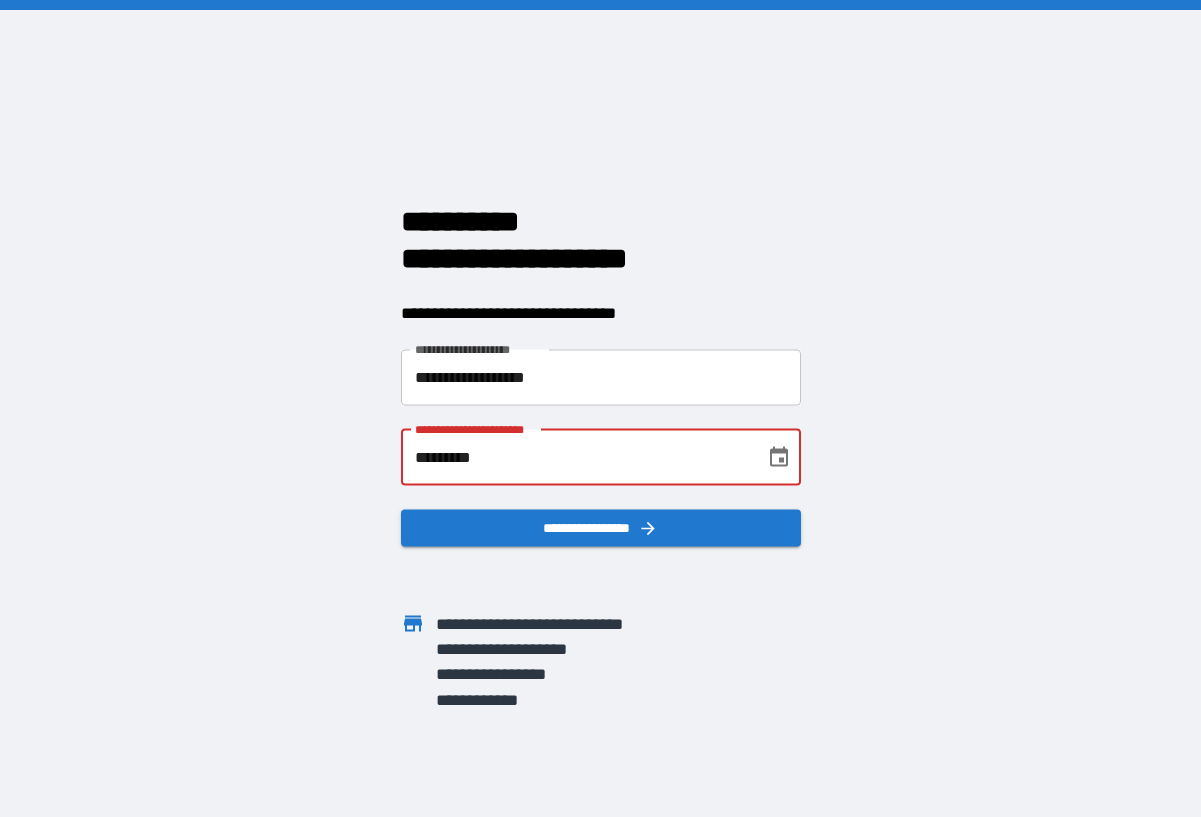 type on "**********" 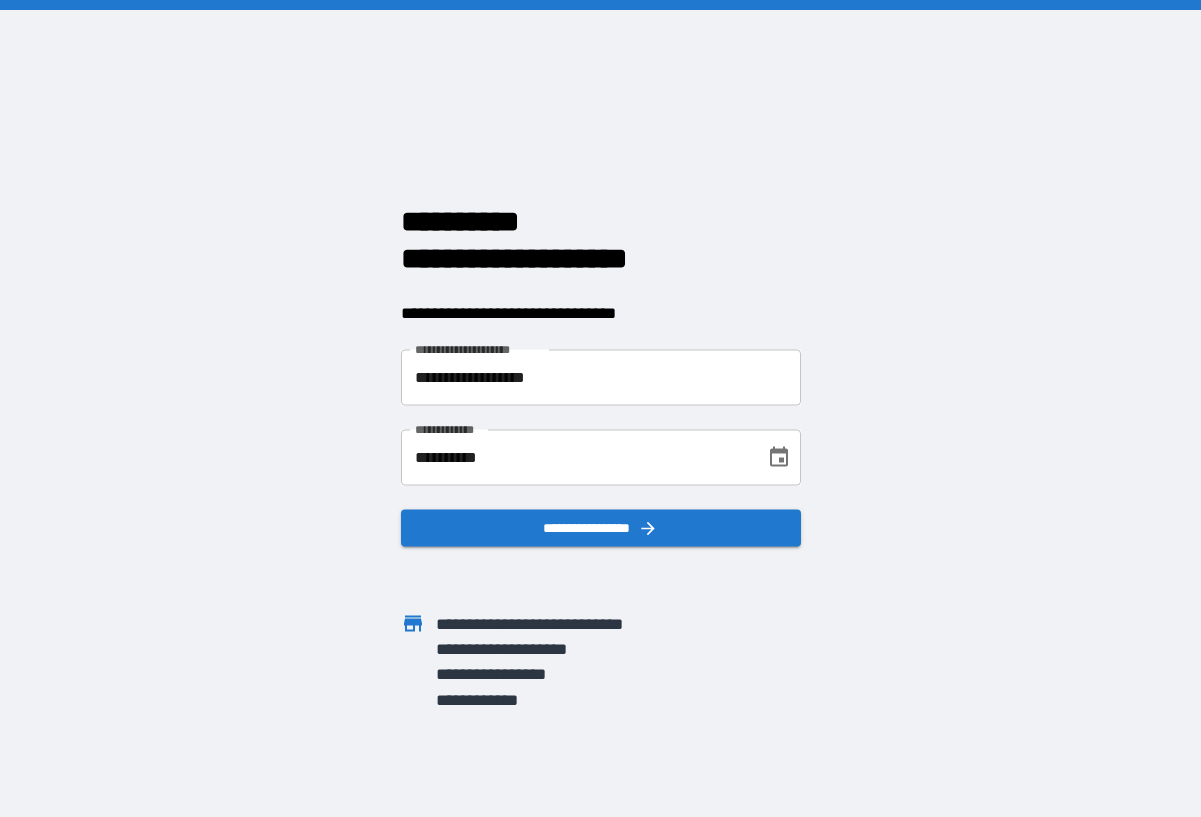 click at bounding box center [765, 649] 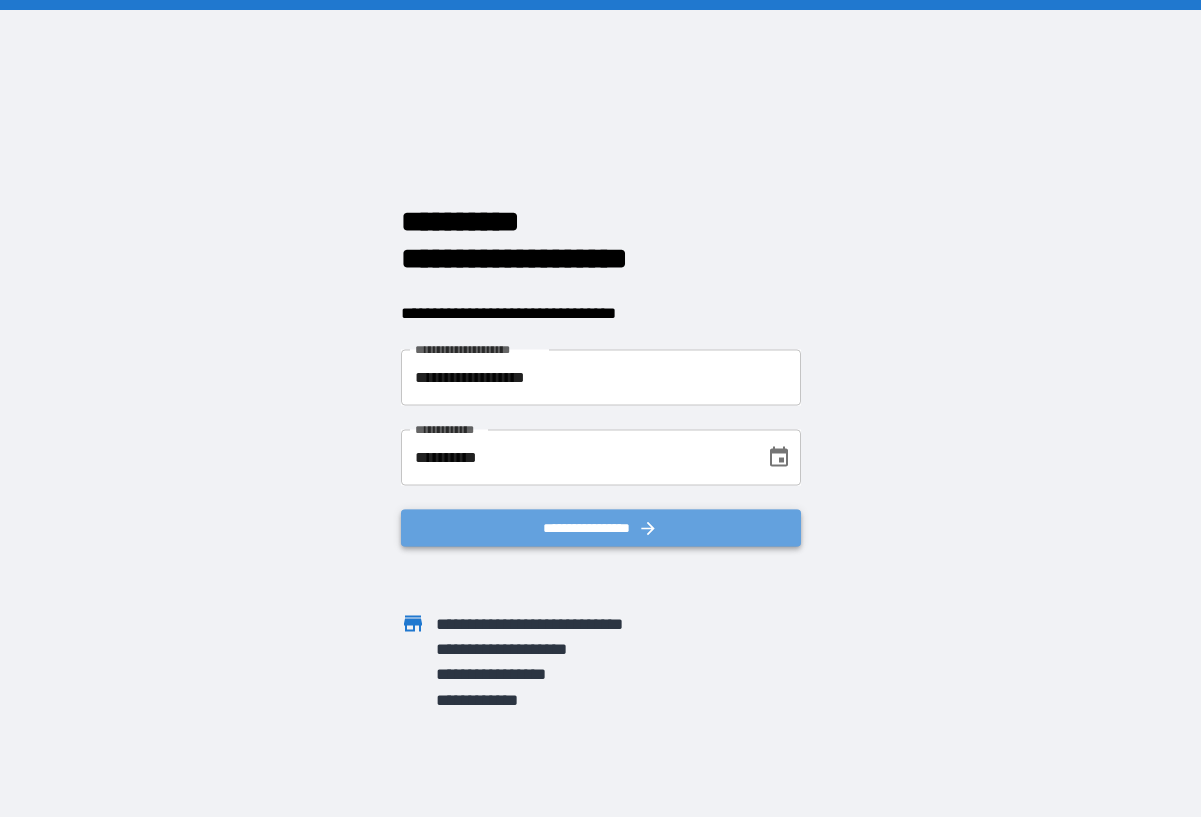 click on "**********" at bounding box center [601, 527] 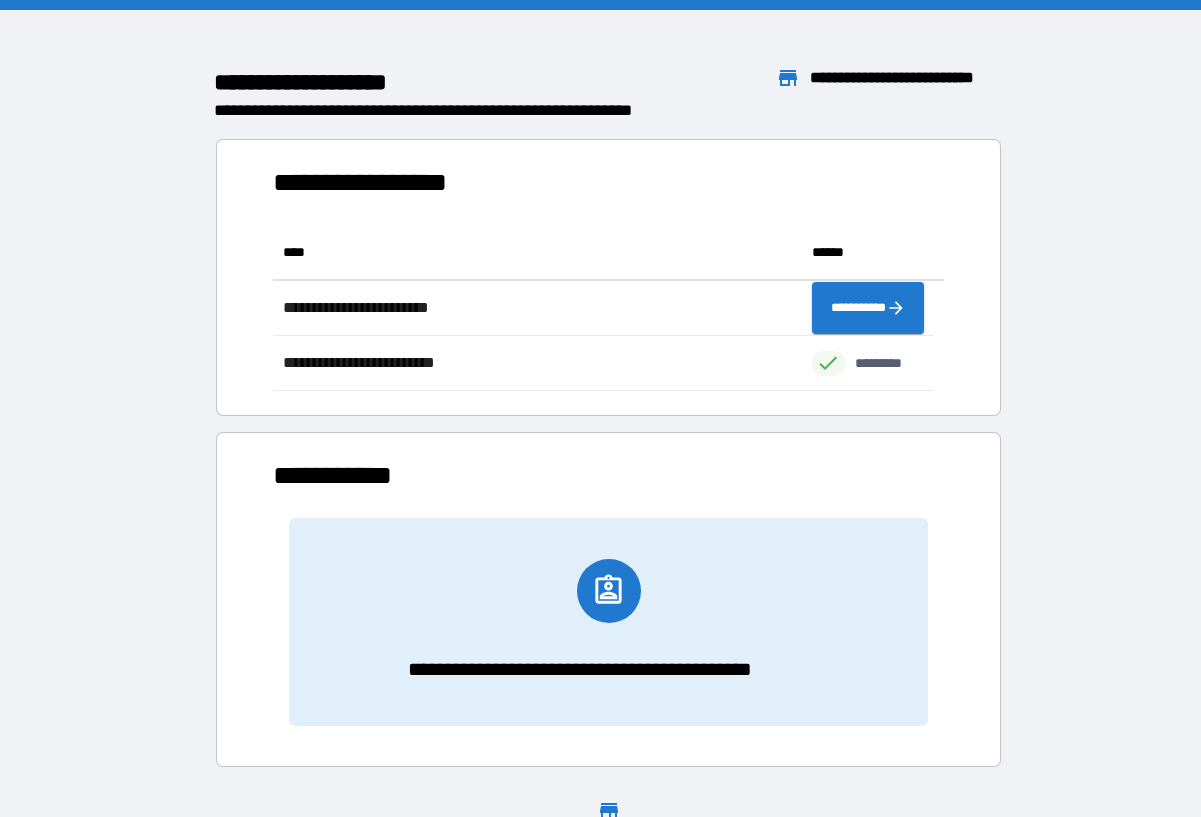 scroll, scrollTop: 16, scrollLeft: 16, axis: both 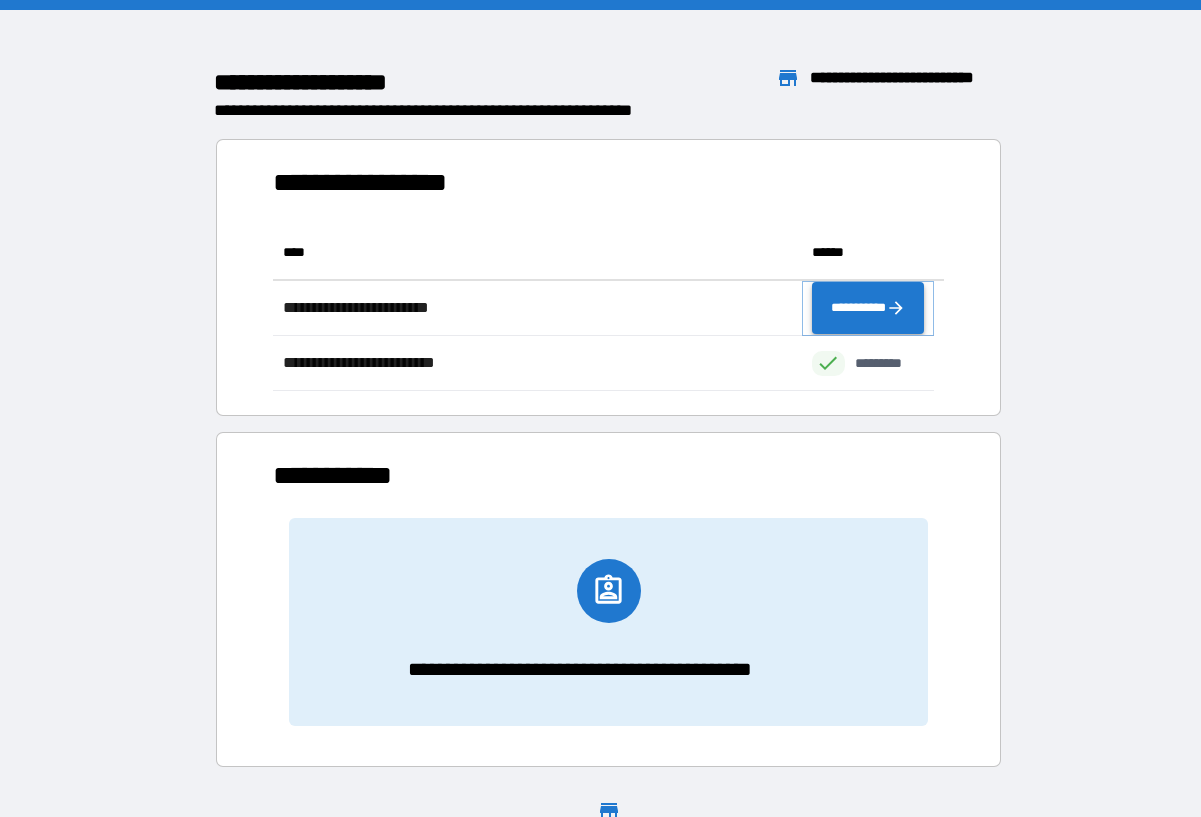 click on "**********" at bounding box center (868, 308) 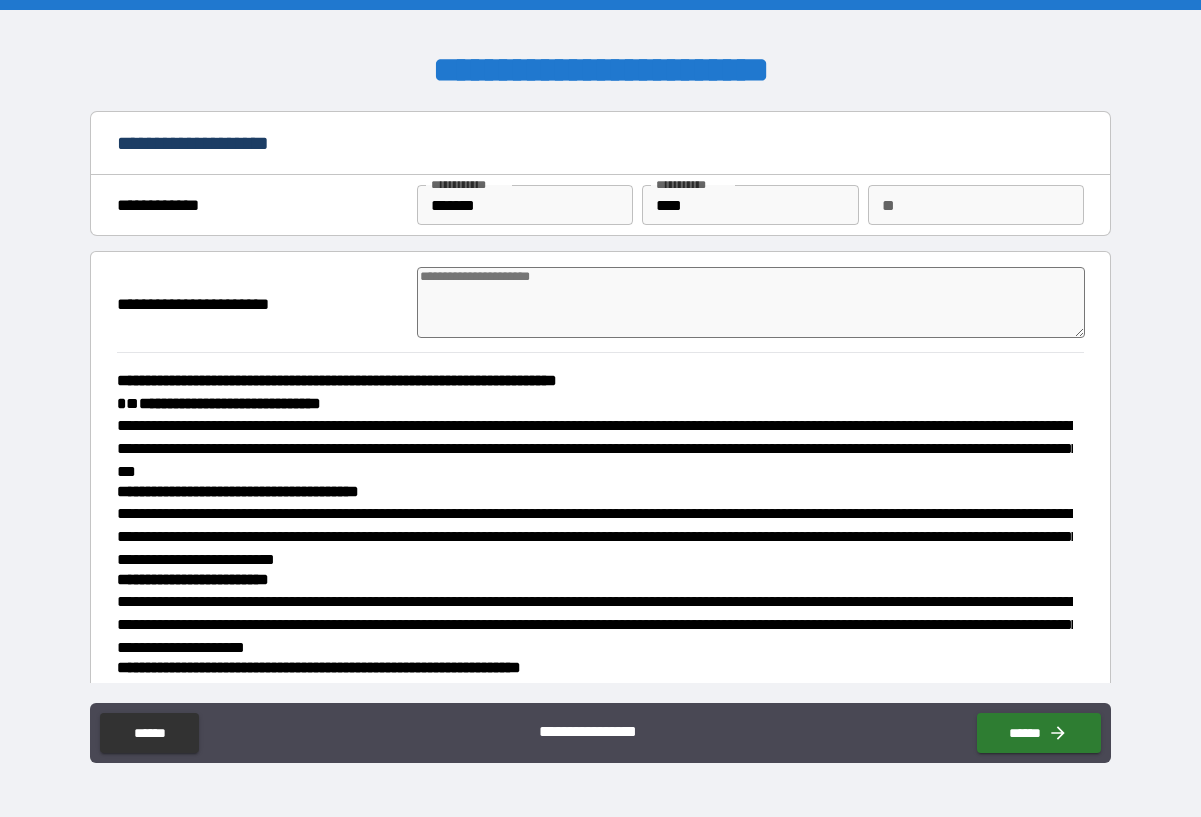 scroll, scrollTop: 0, scrollLeft: 0, axis: both 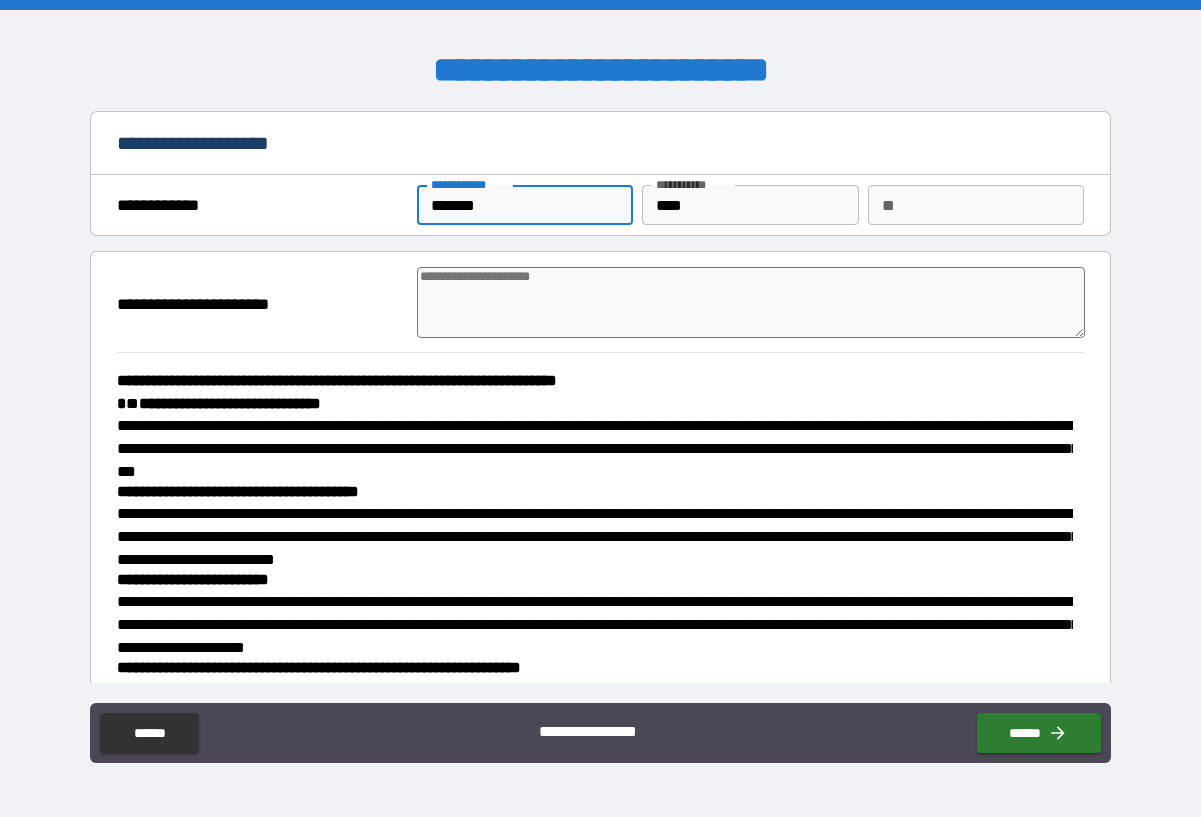 type on "******" 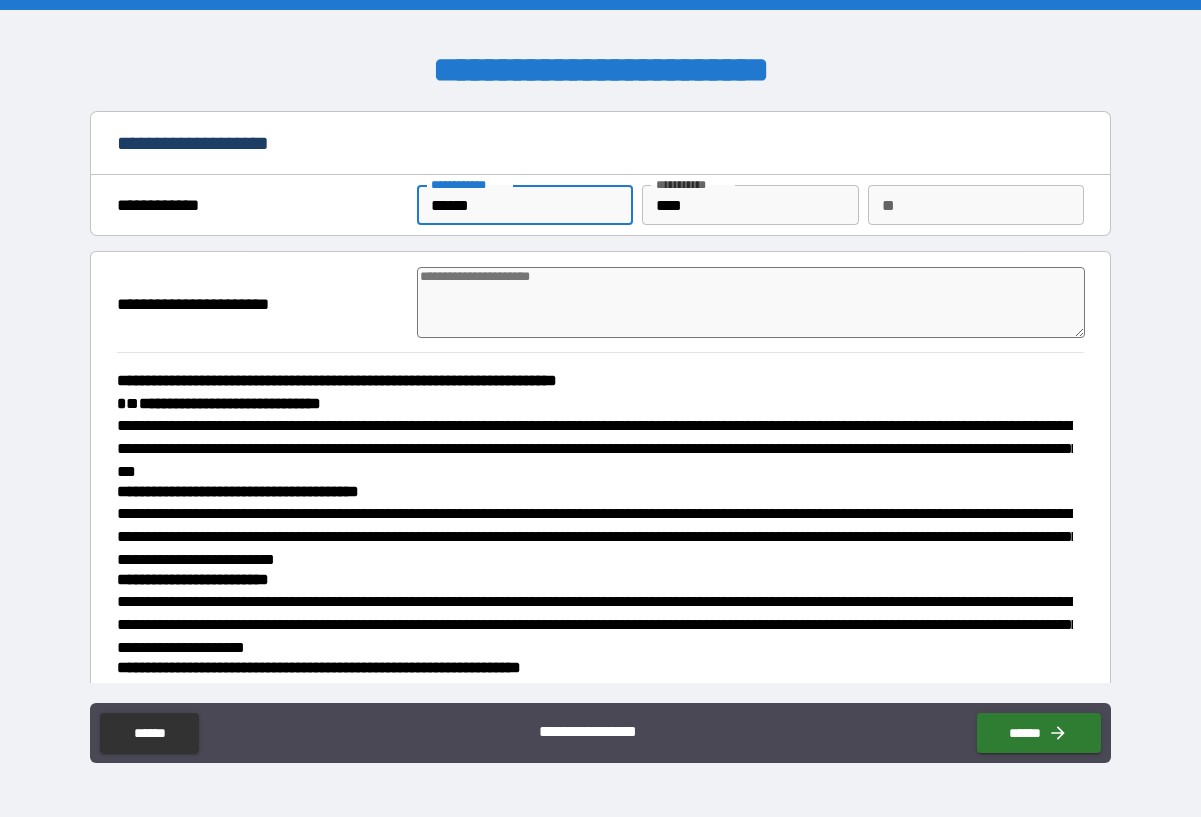 type on "*" 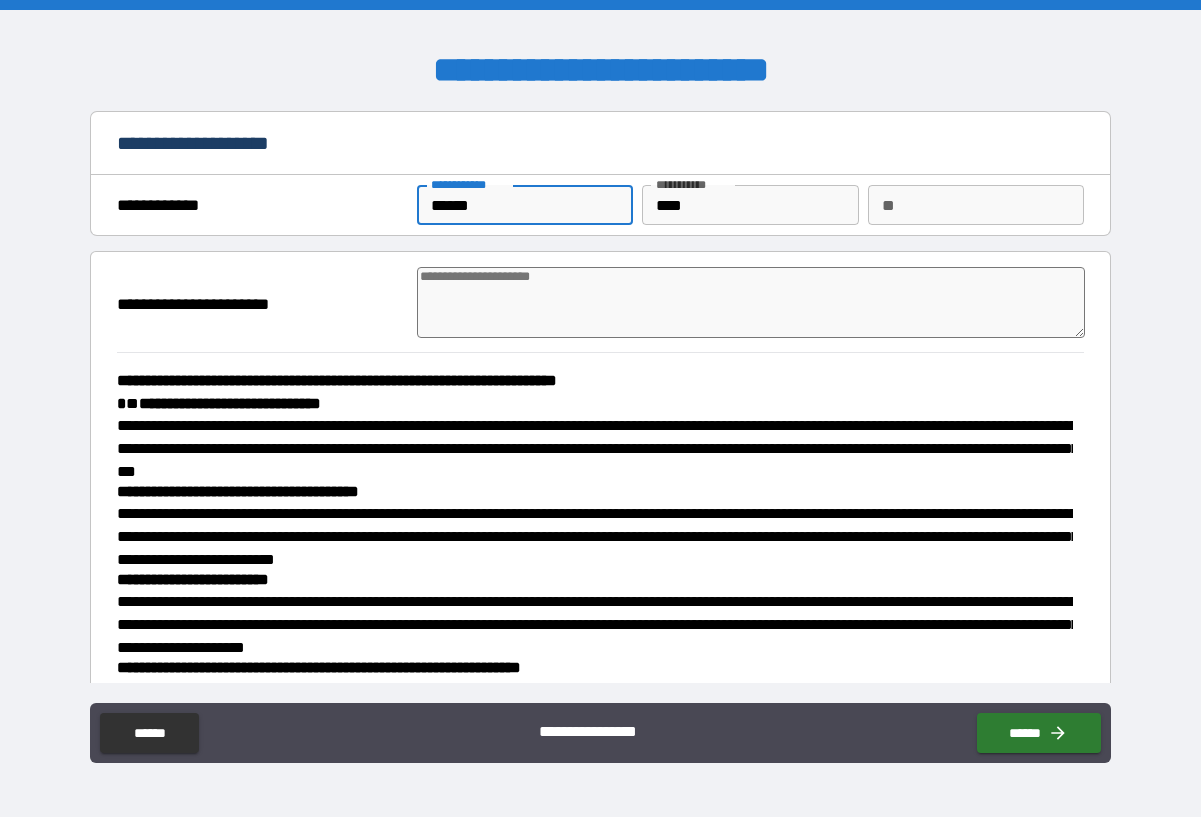 type on "*****" 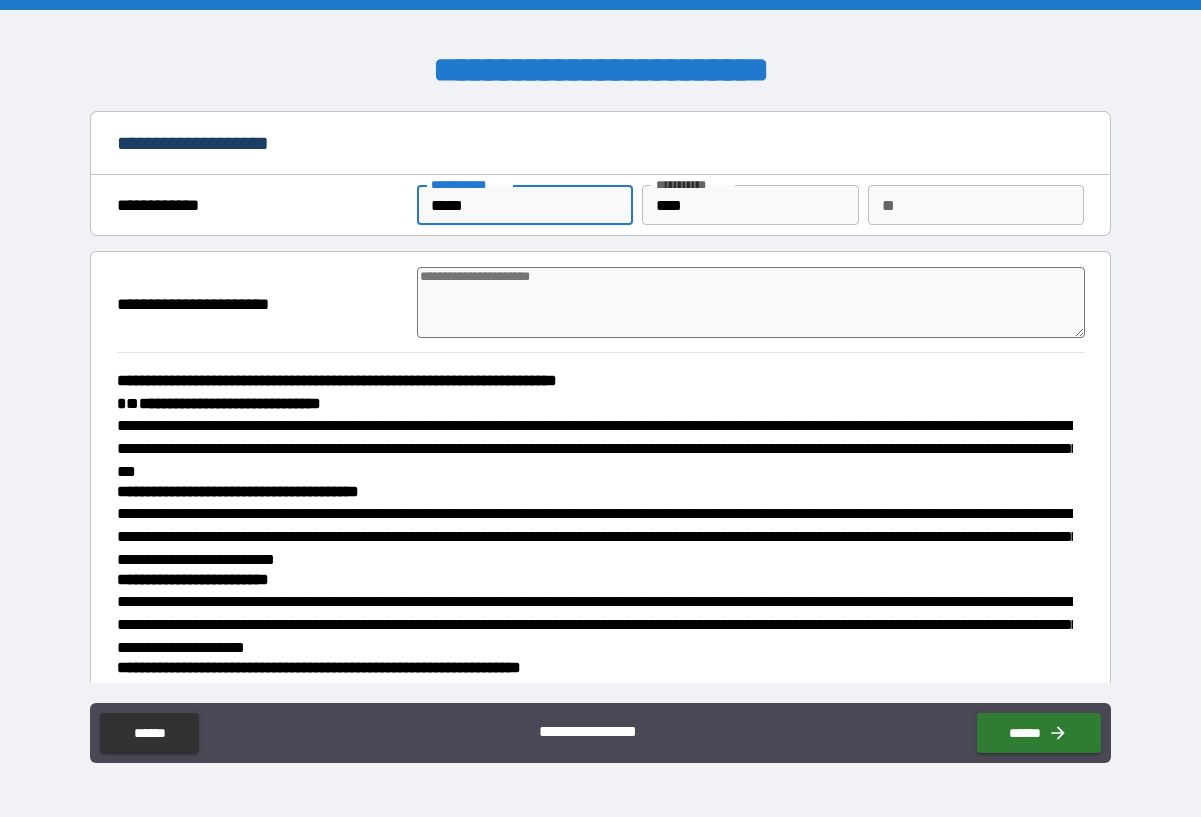 type on "*" 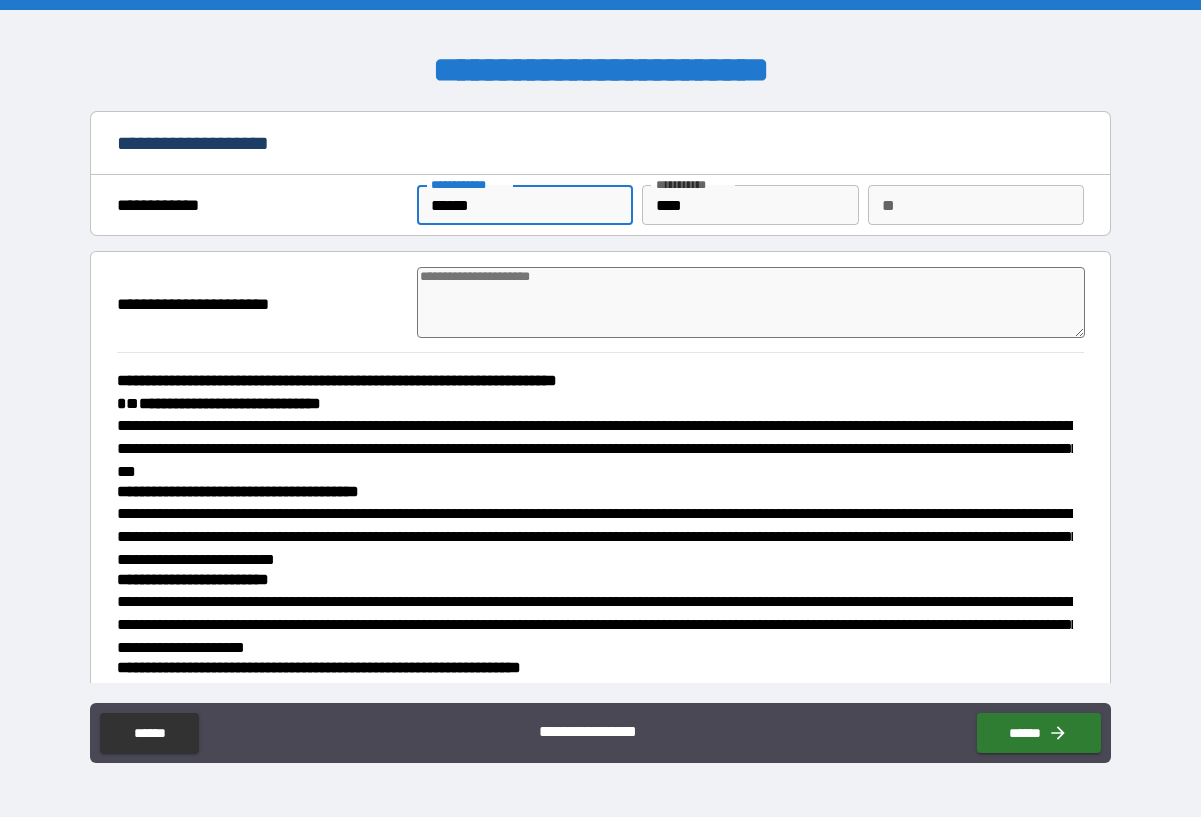 type on "*******" 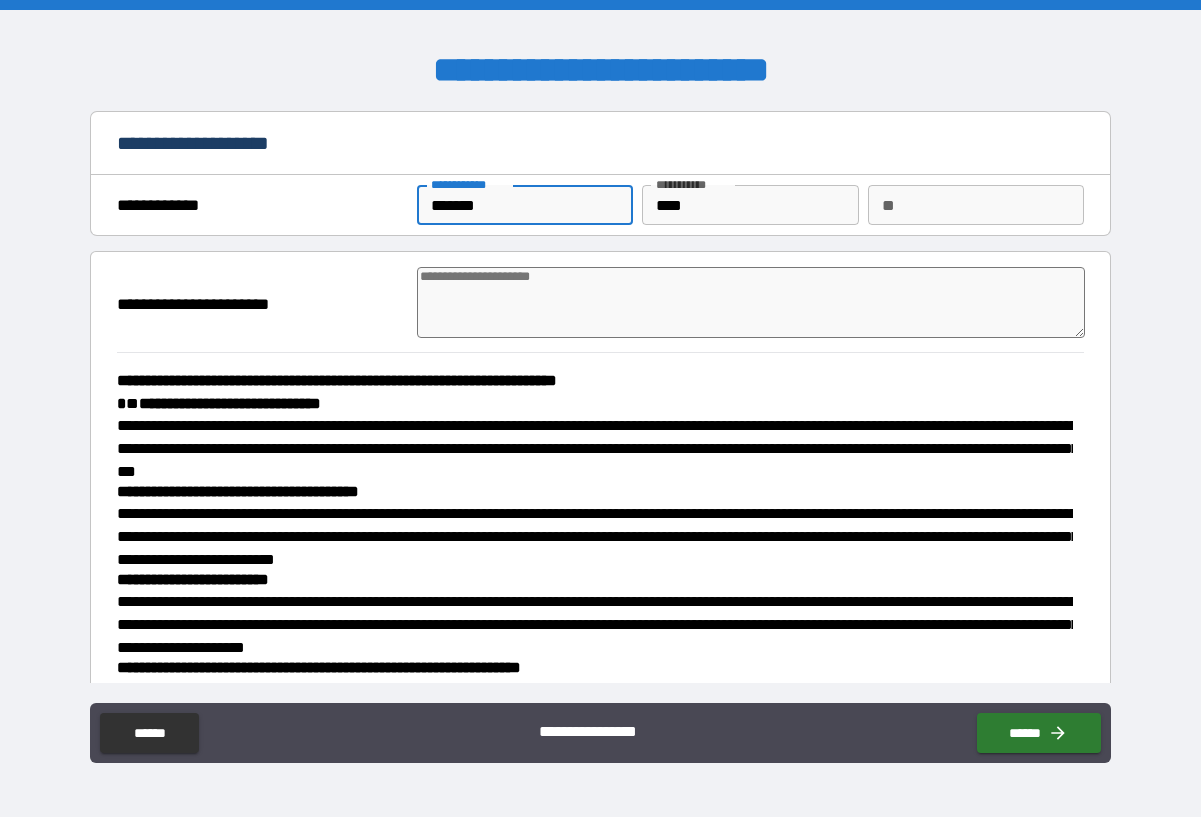 type on "*" 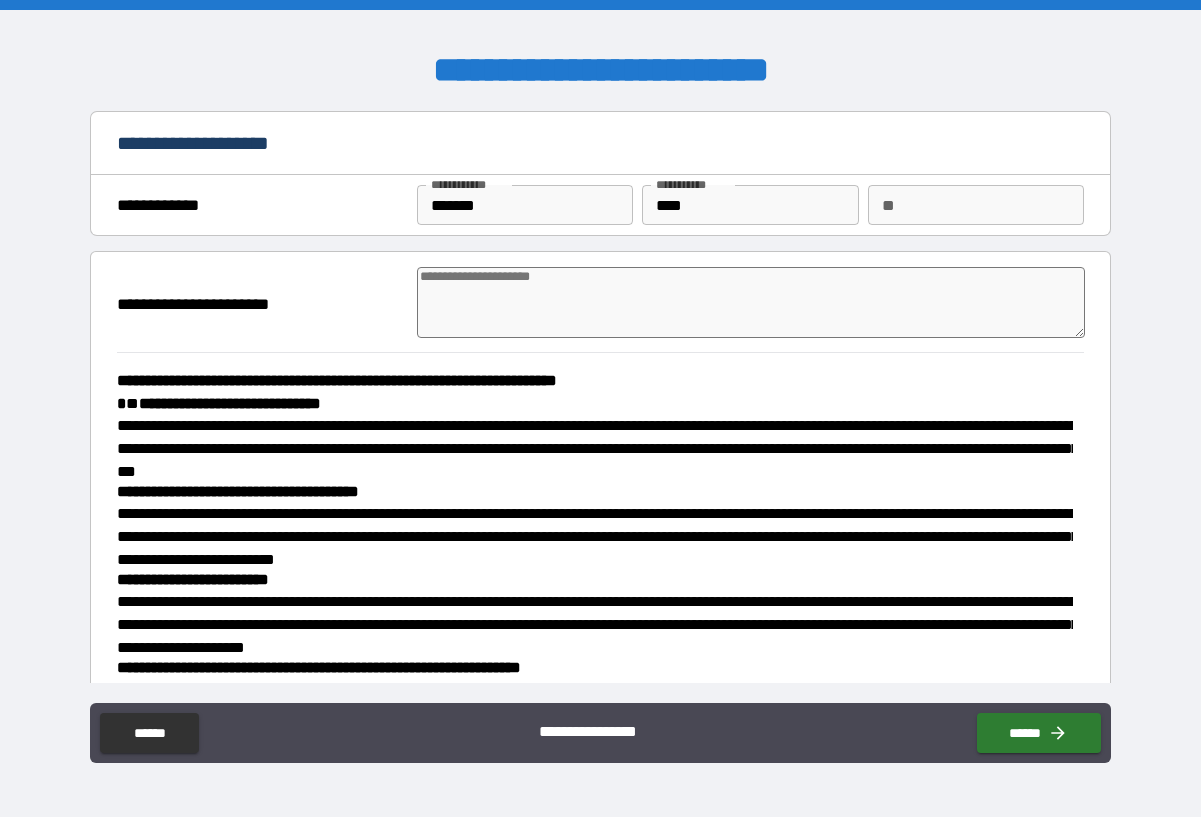 click on "* * * [ADDRESS_LINE_1] [ADDRESS_LINE_2] ** [ADDRESS_LINE_3] **   **" at bounding box center (595, 437) 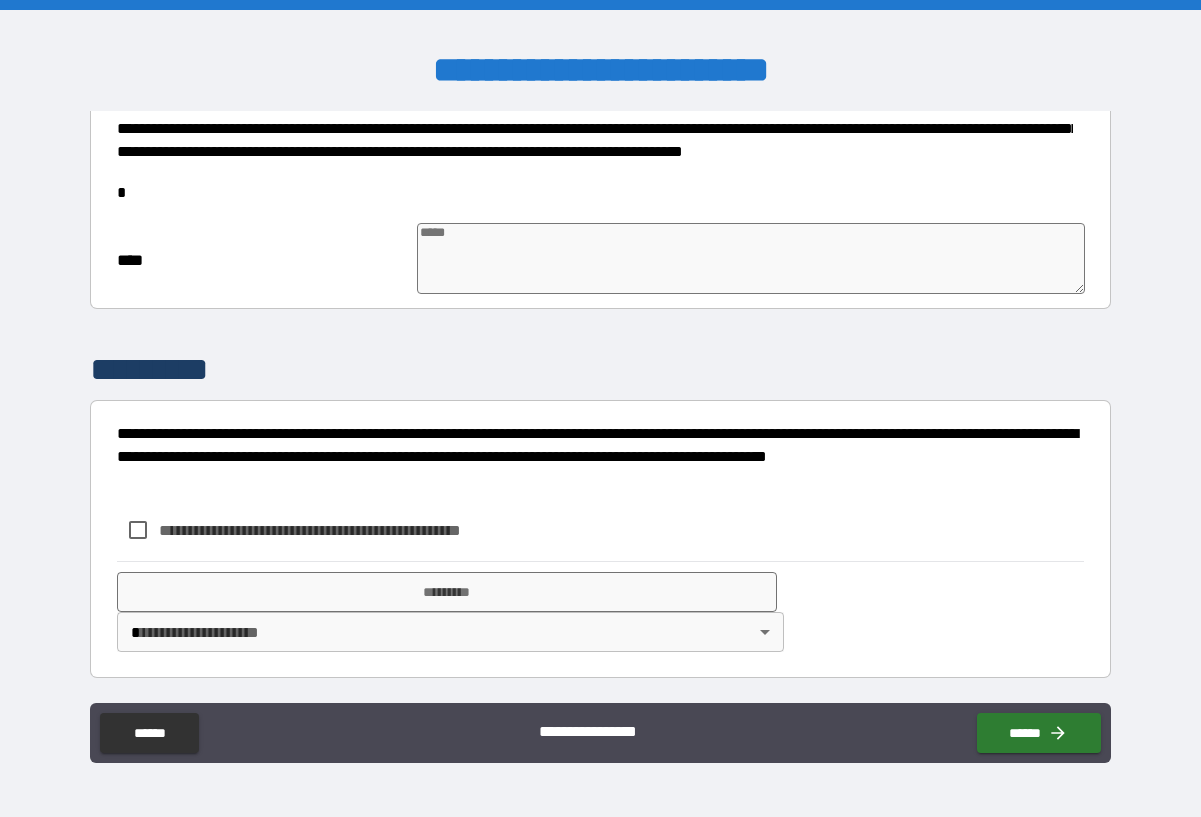scroll, scrollTop: 1443, scrollLeft: 0, axis: vertical 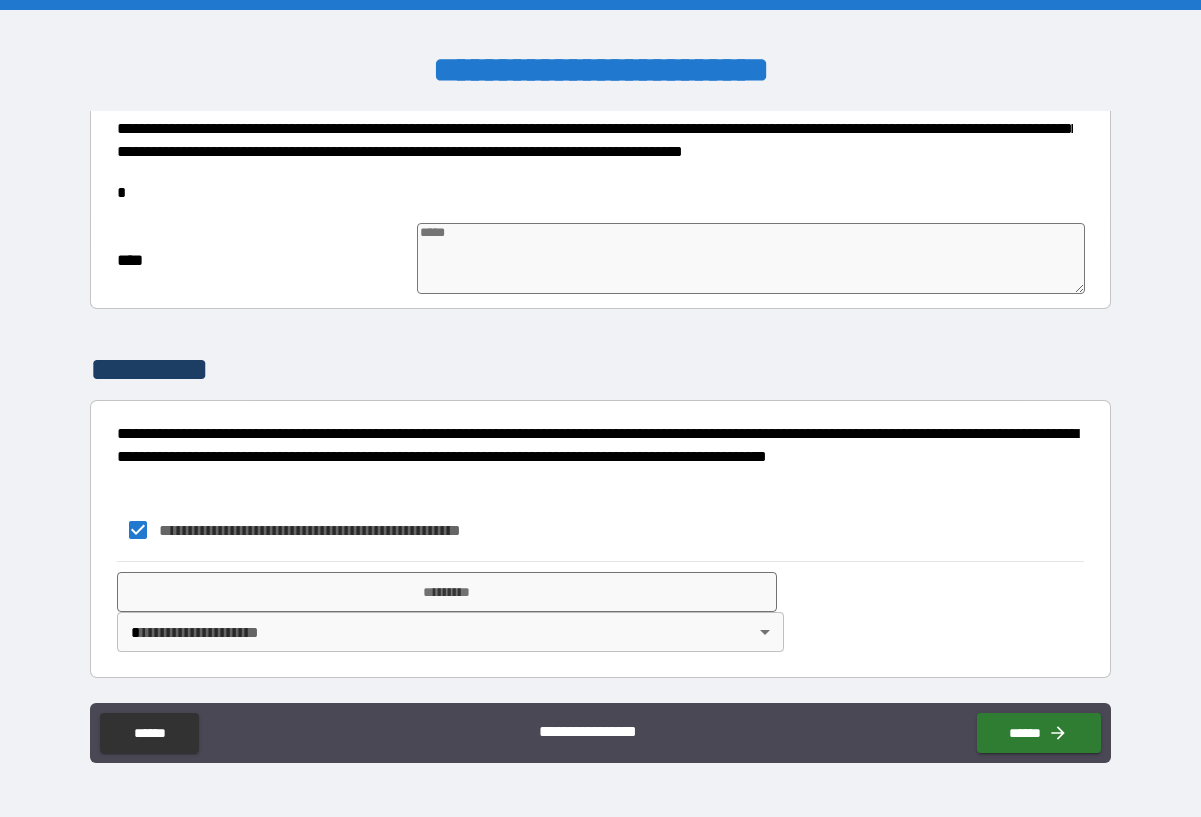 type on "*" 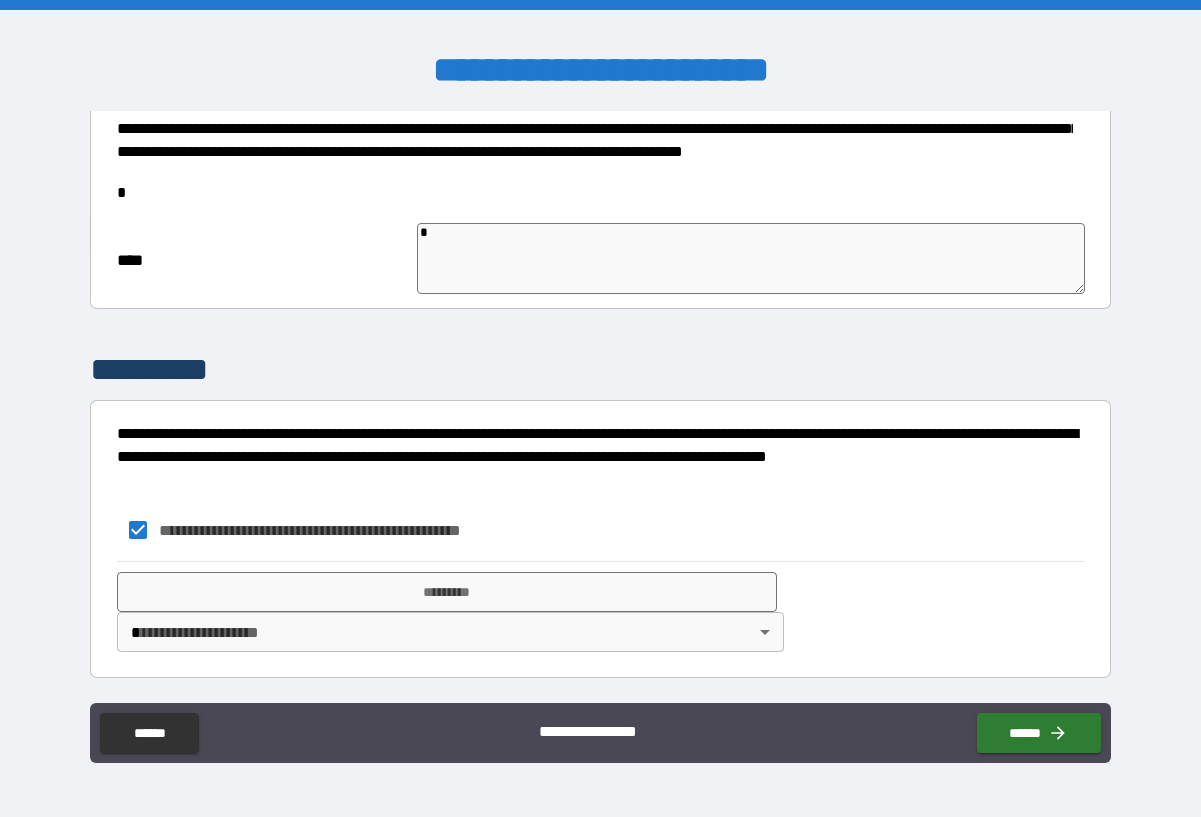 type on "*" 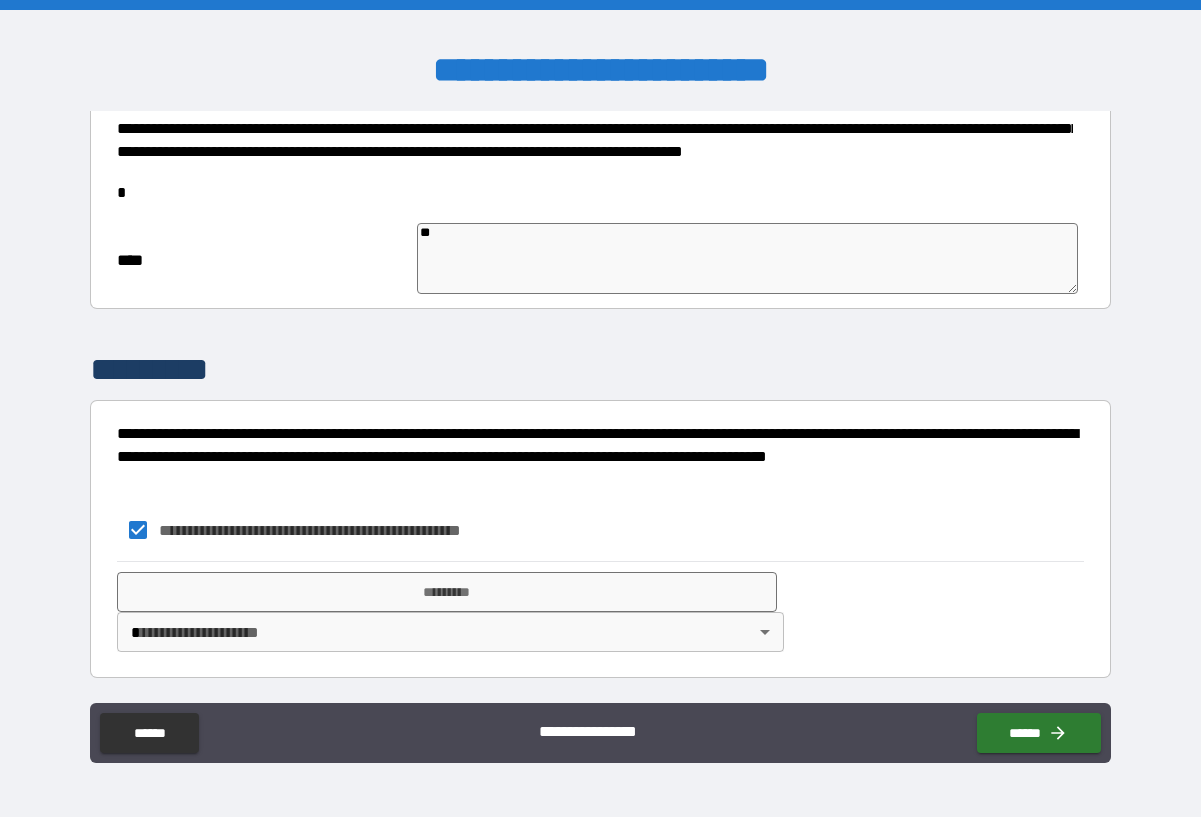 type on "*" 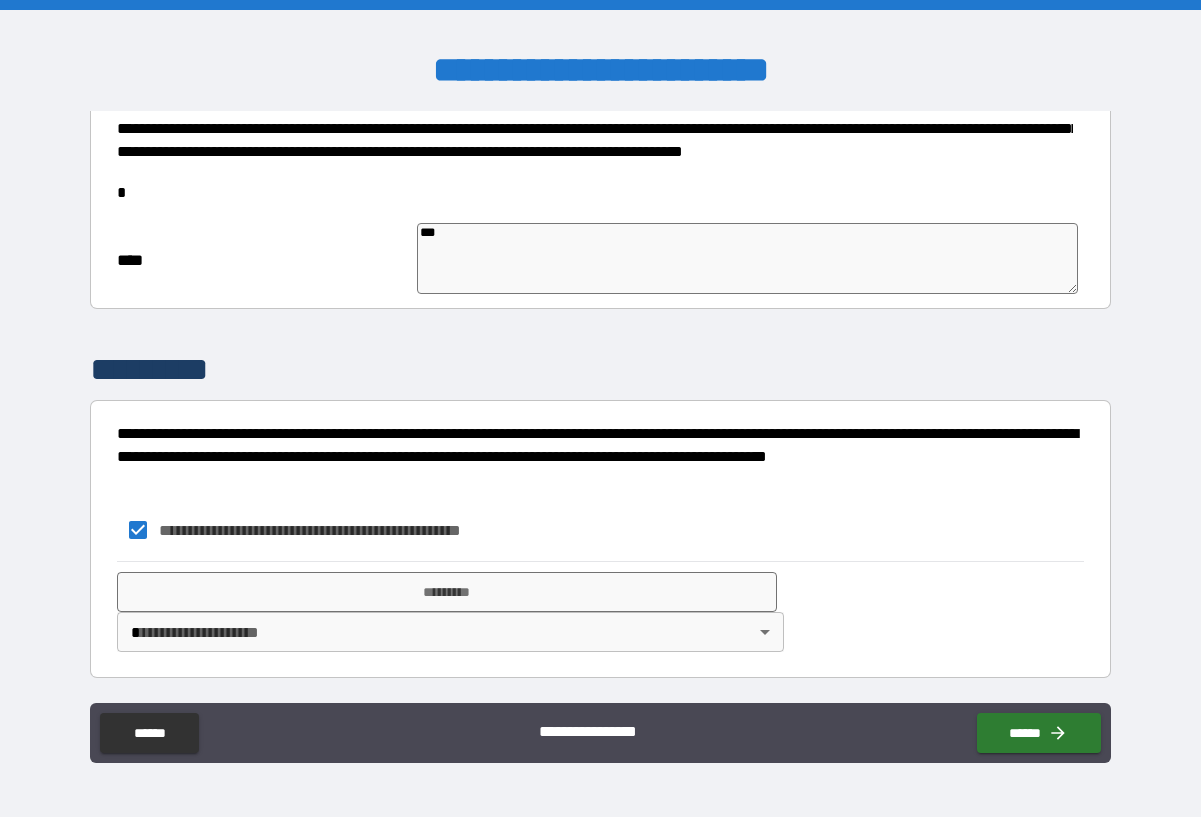 type on "*" 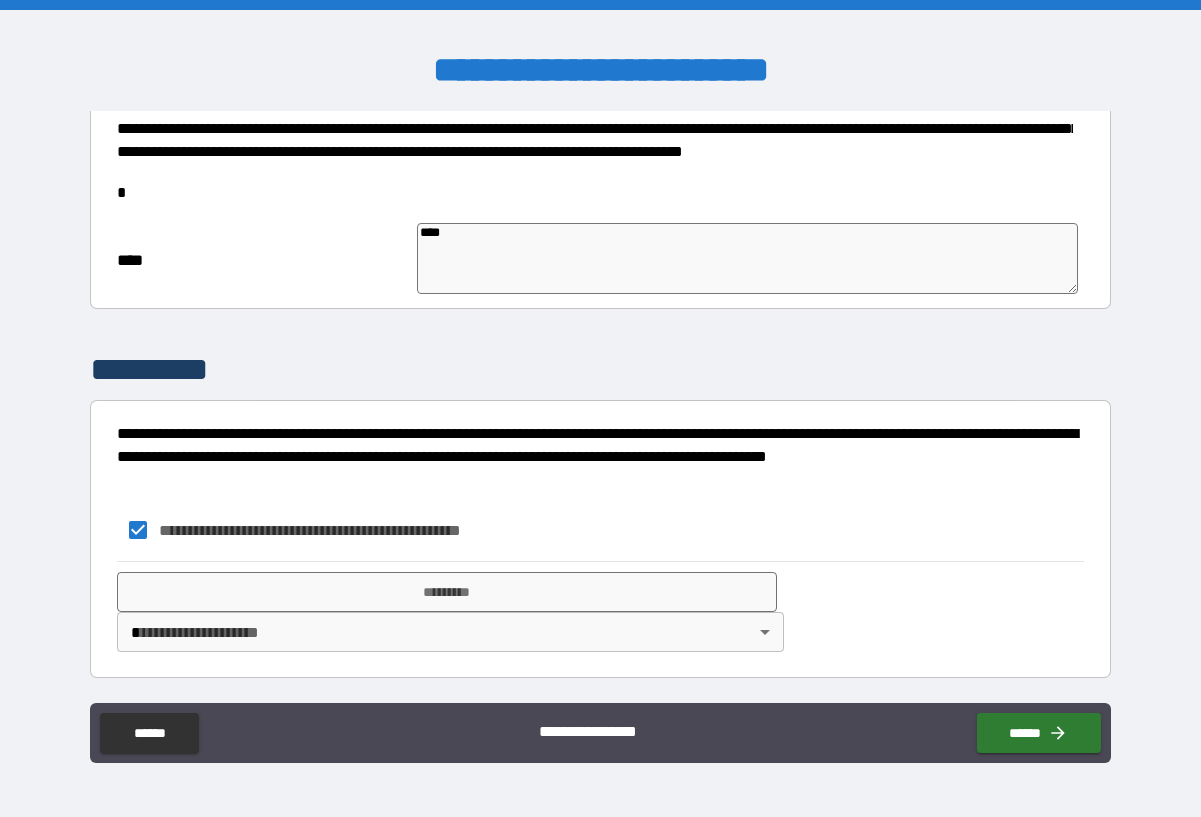 type on "*" 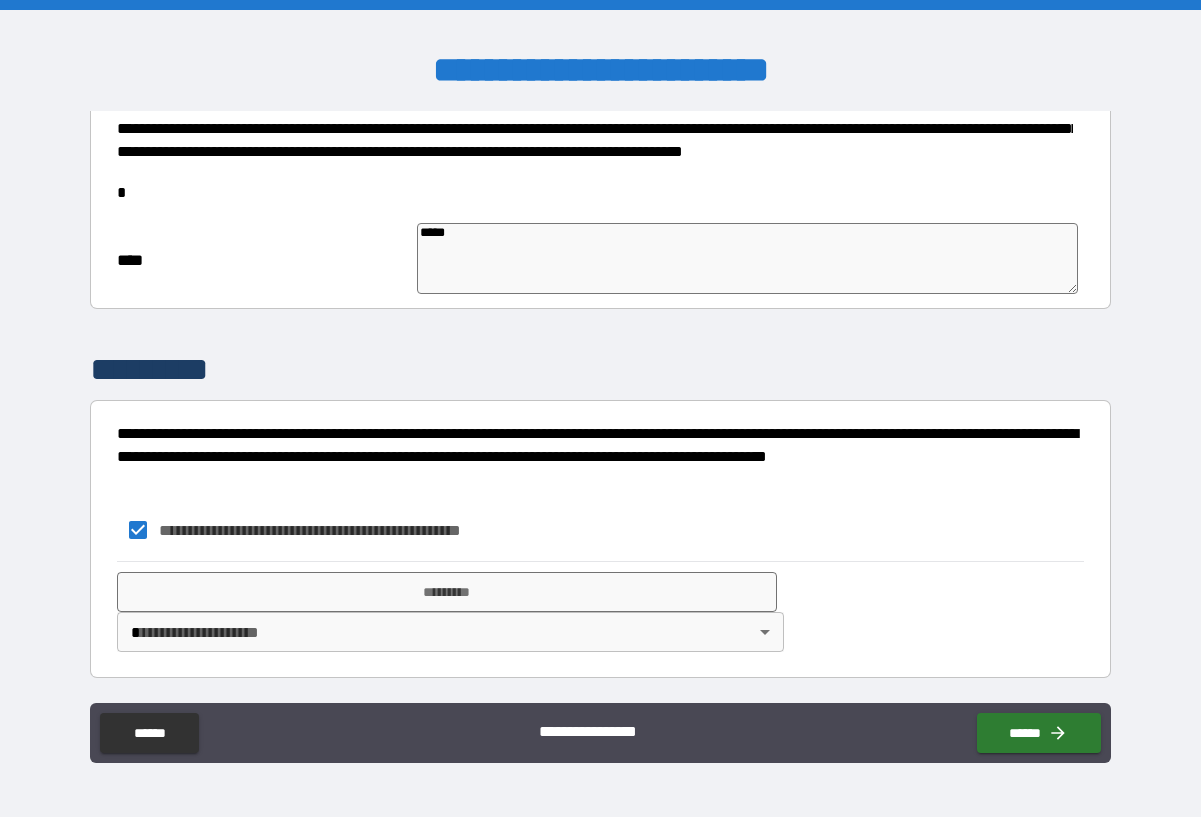 type on "*" 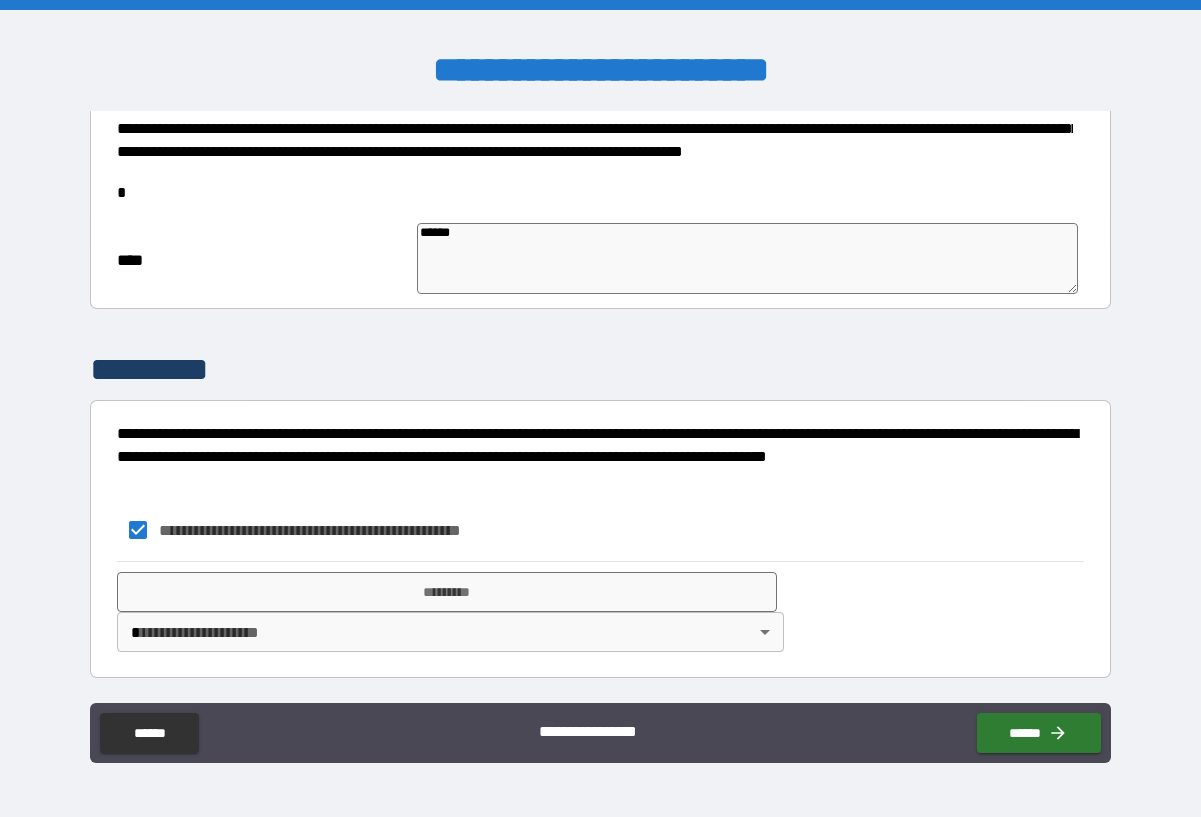 type on "*" 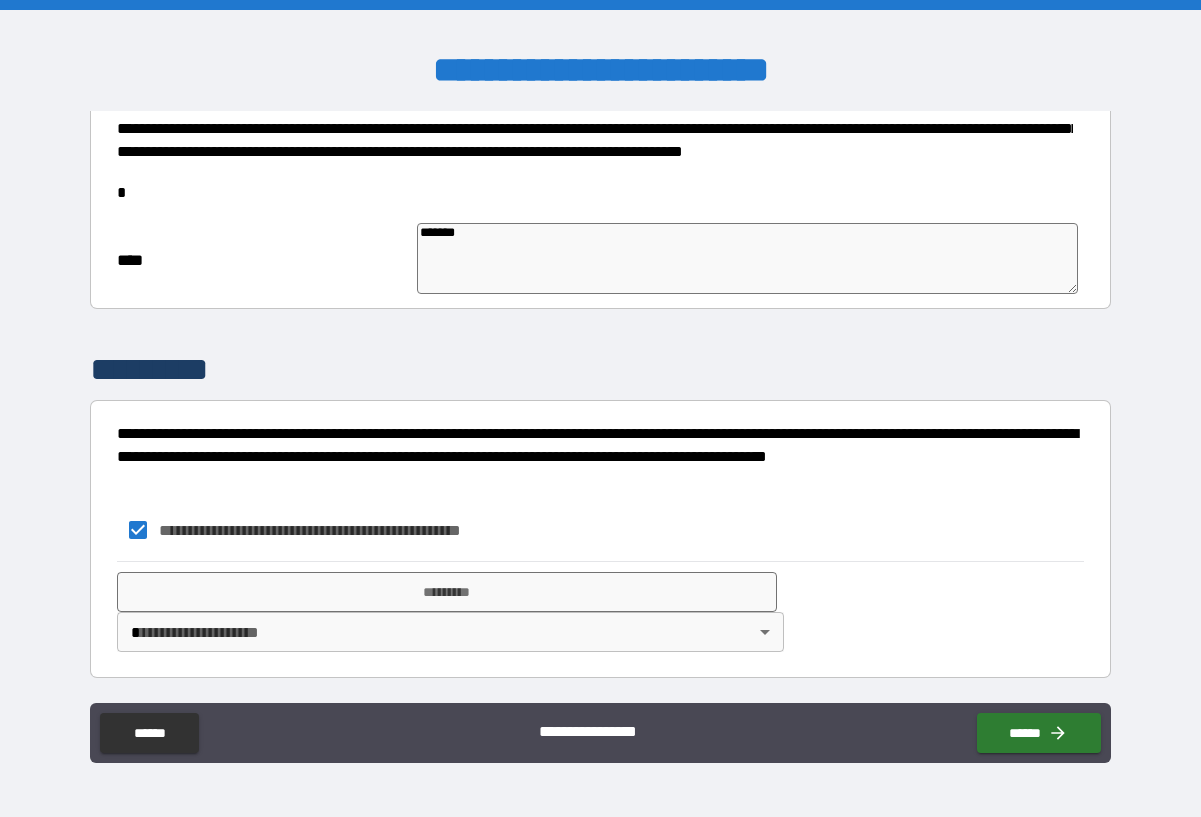type on "*" 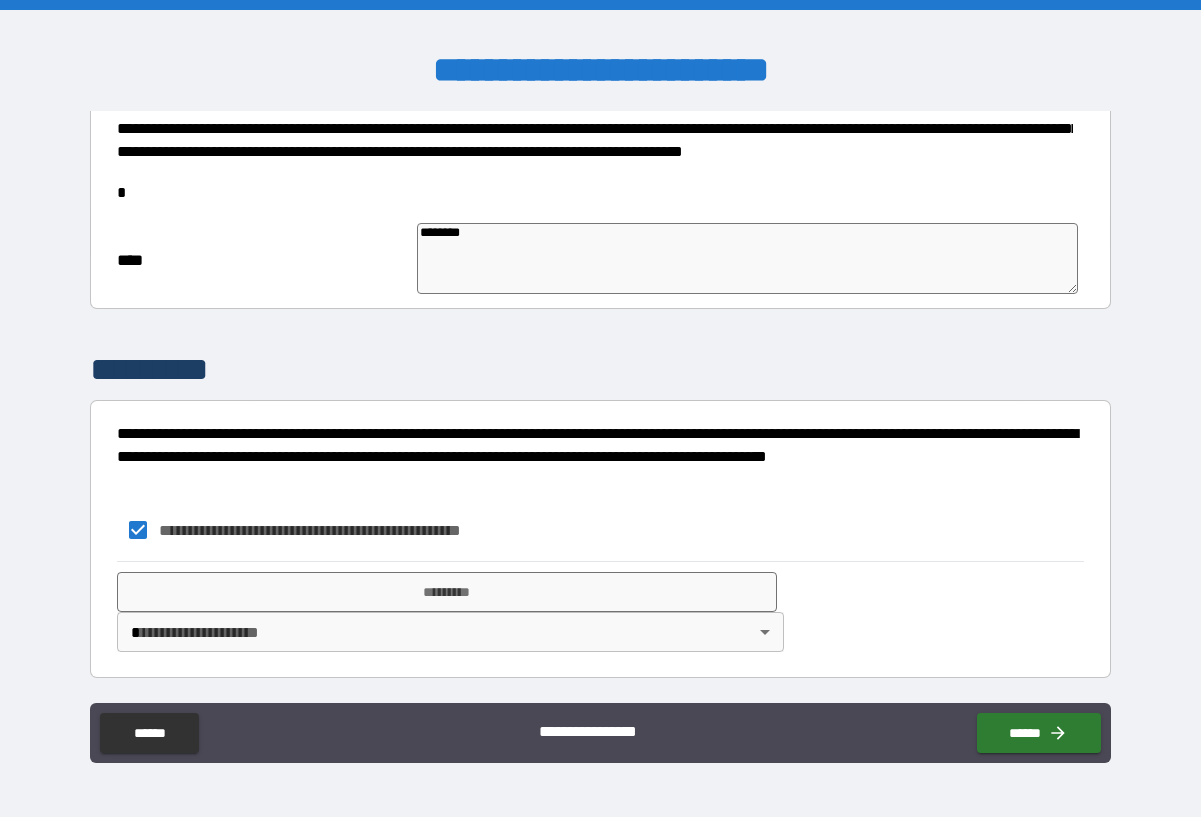 type on "*" 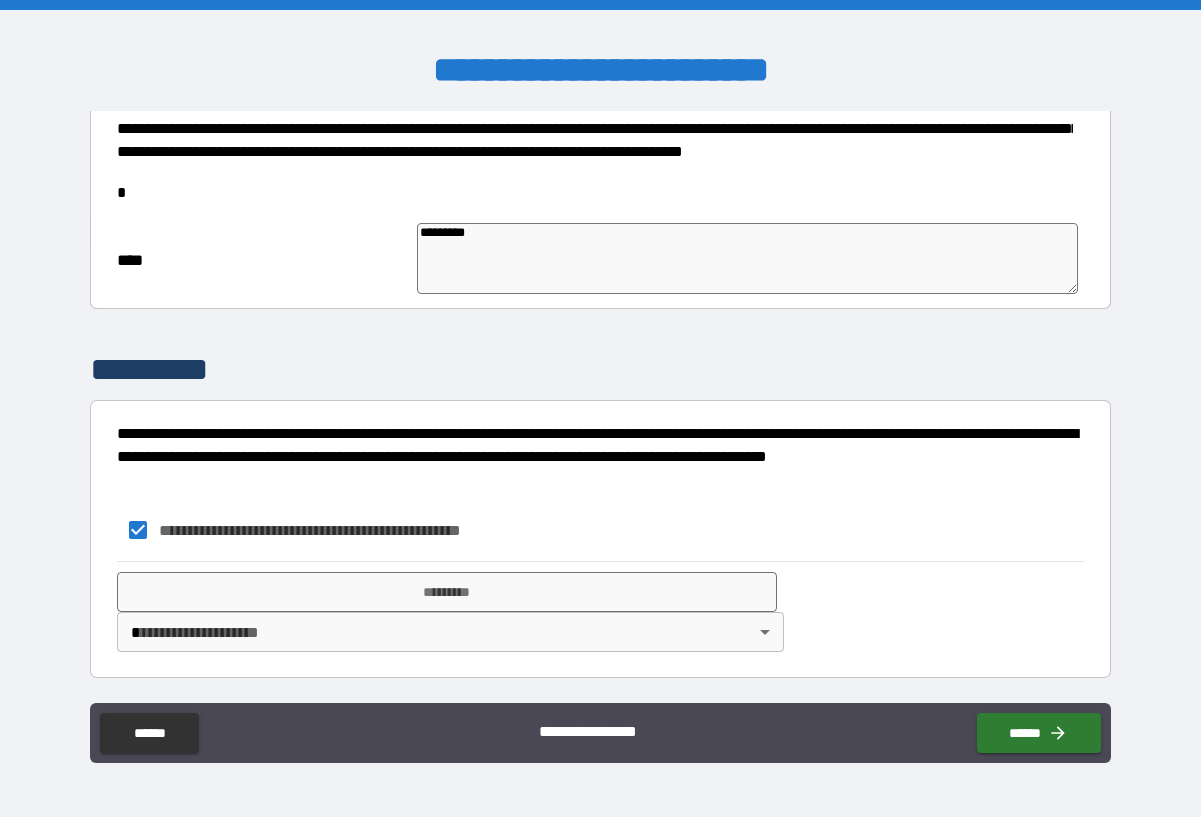 type on "*" 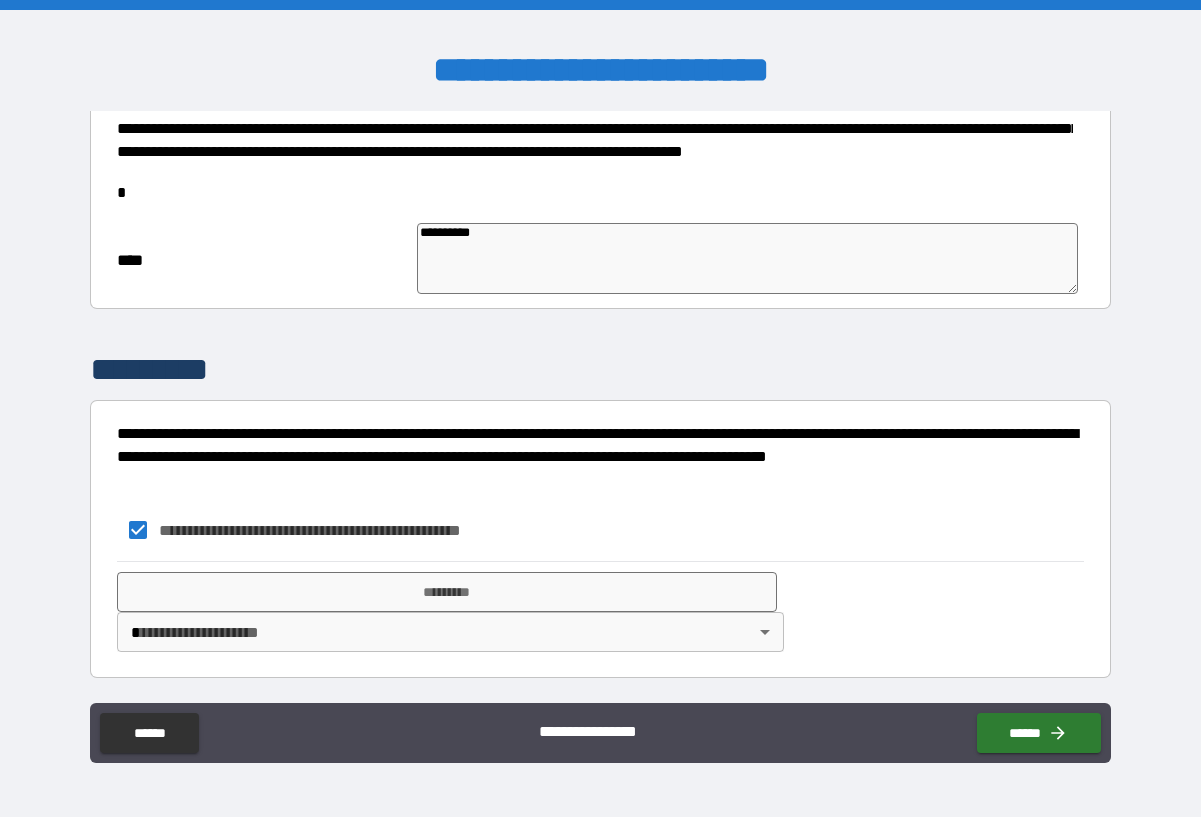 type on "*" 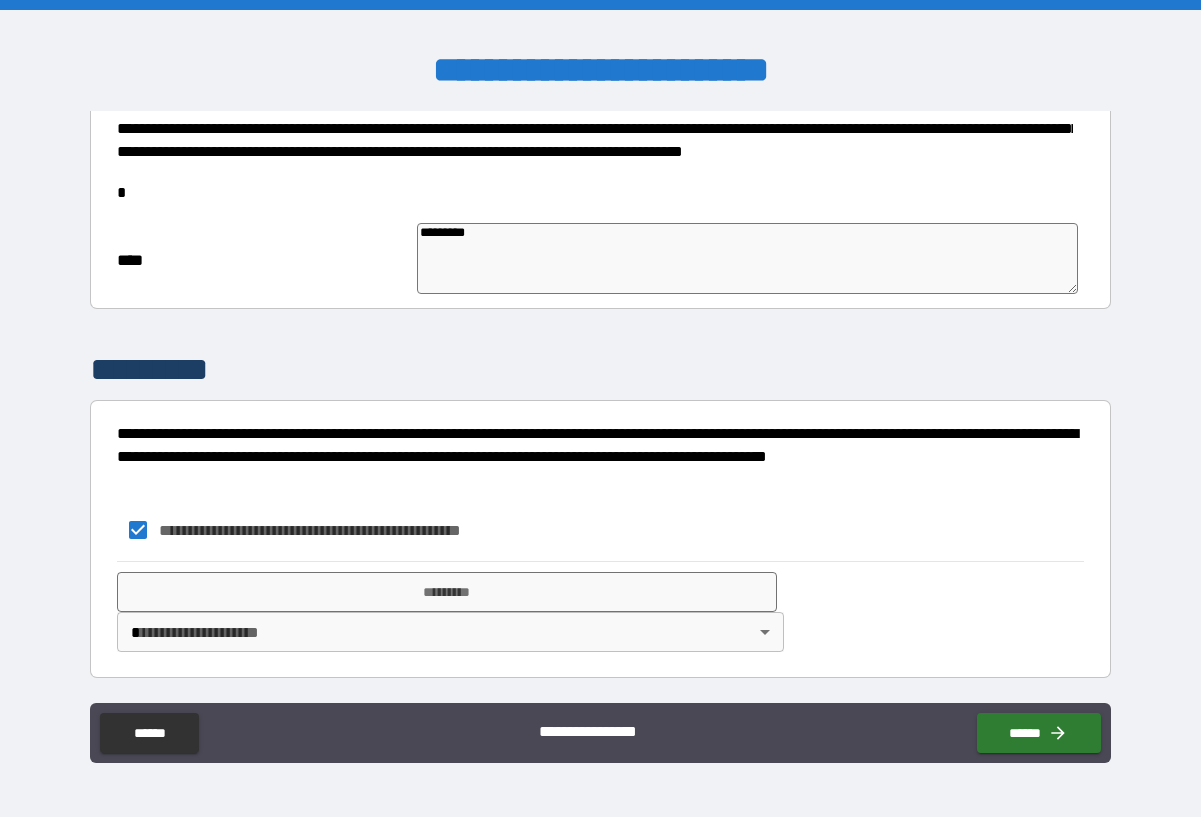 type on "*" 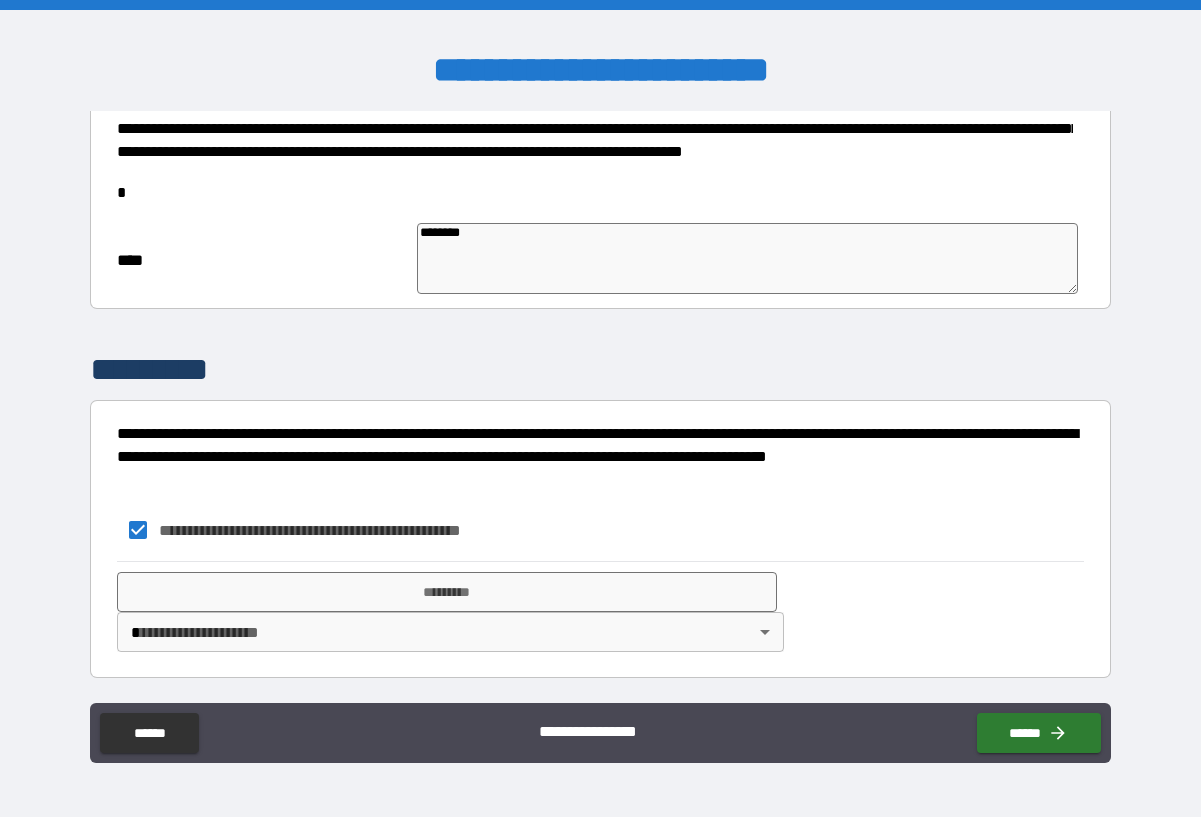 type on "*" 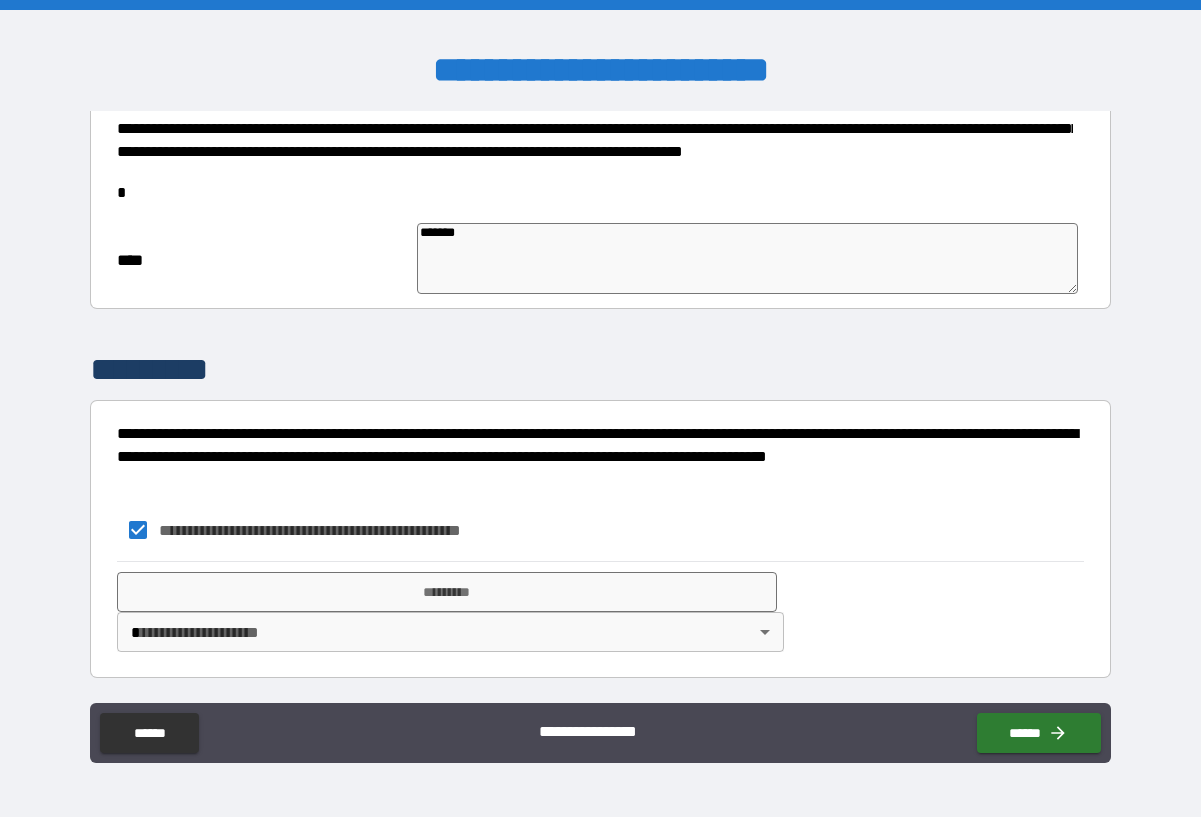type on "*" 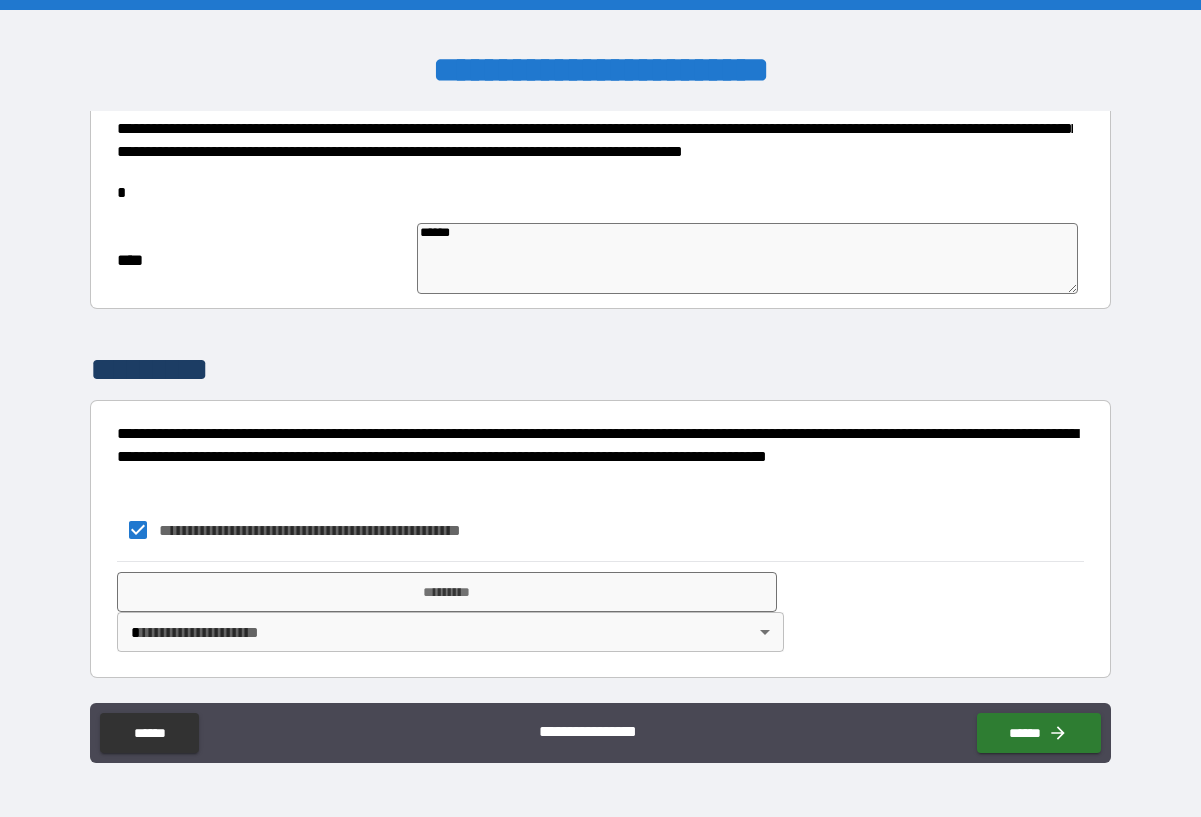 type on "*" 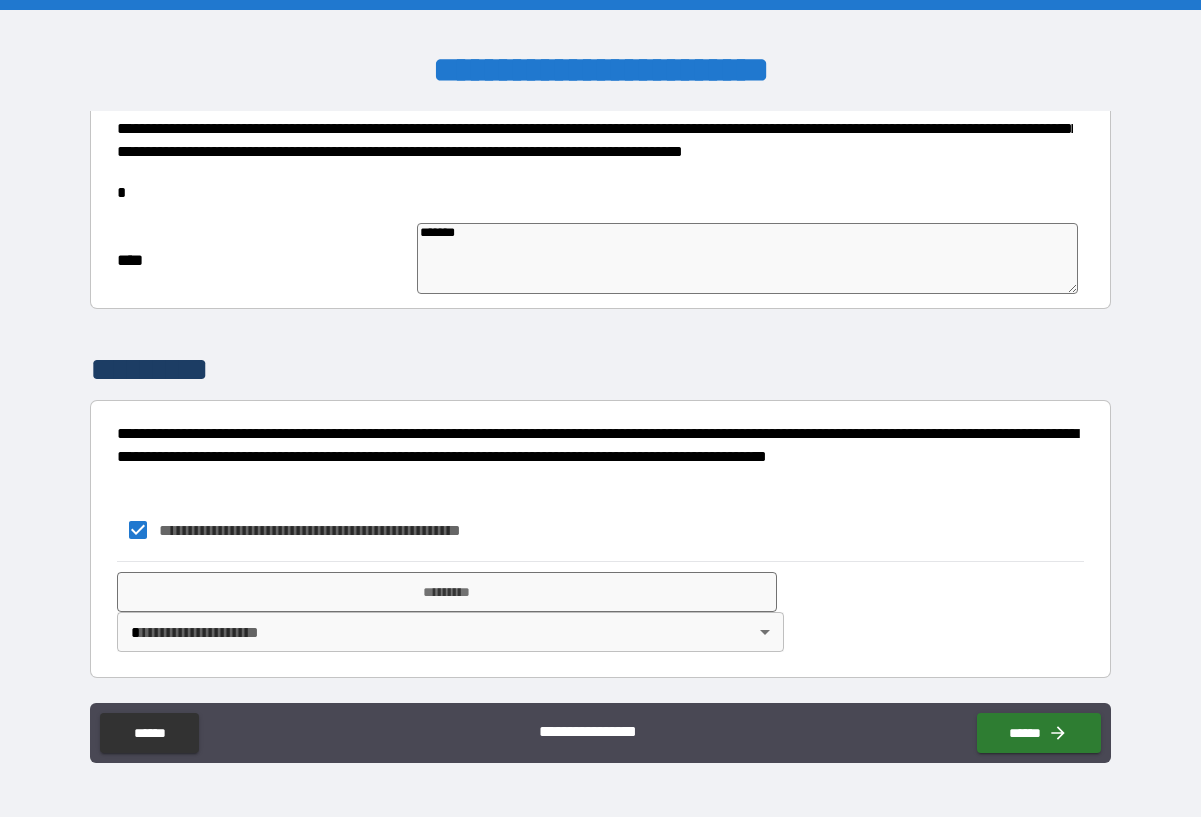 type on "*" 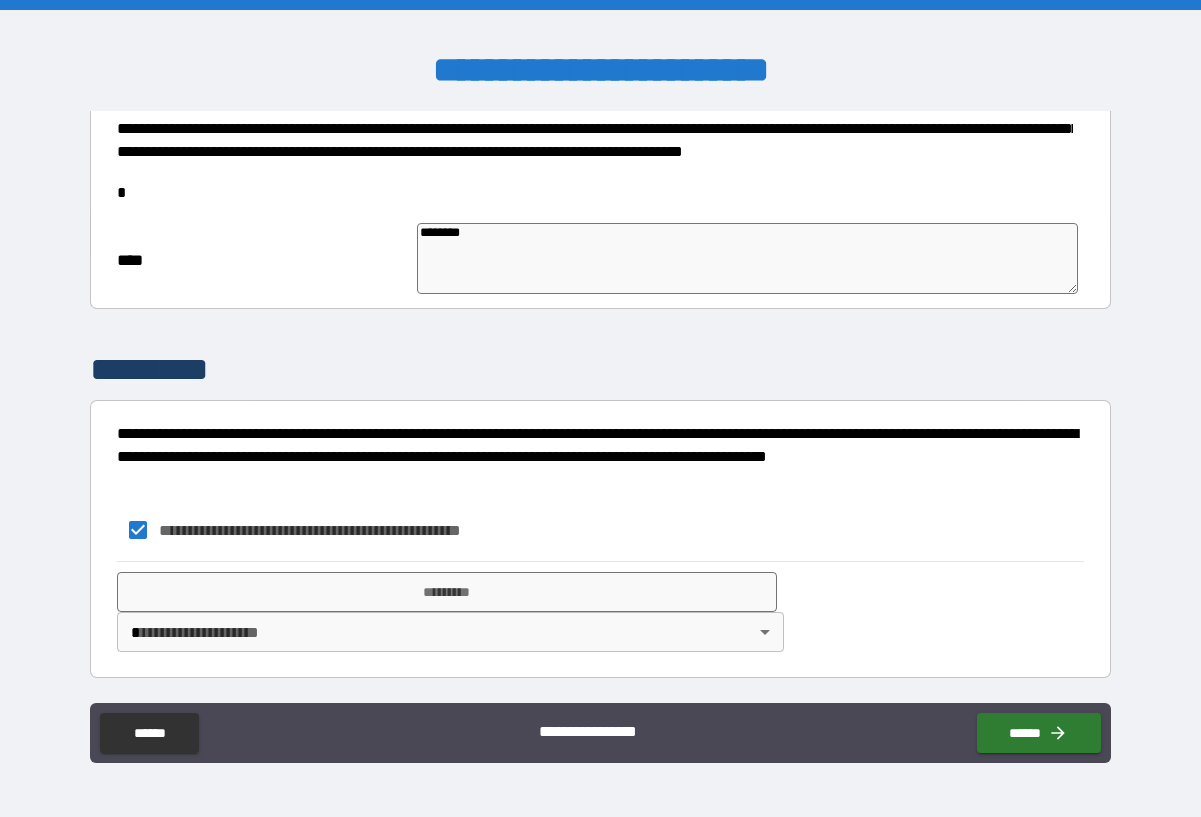type on "*" 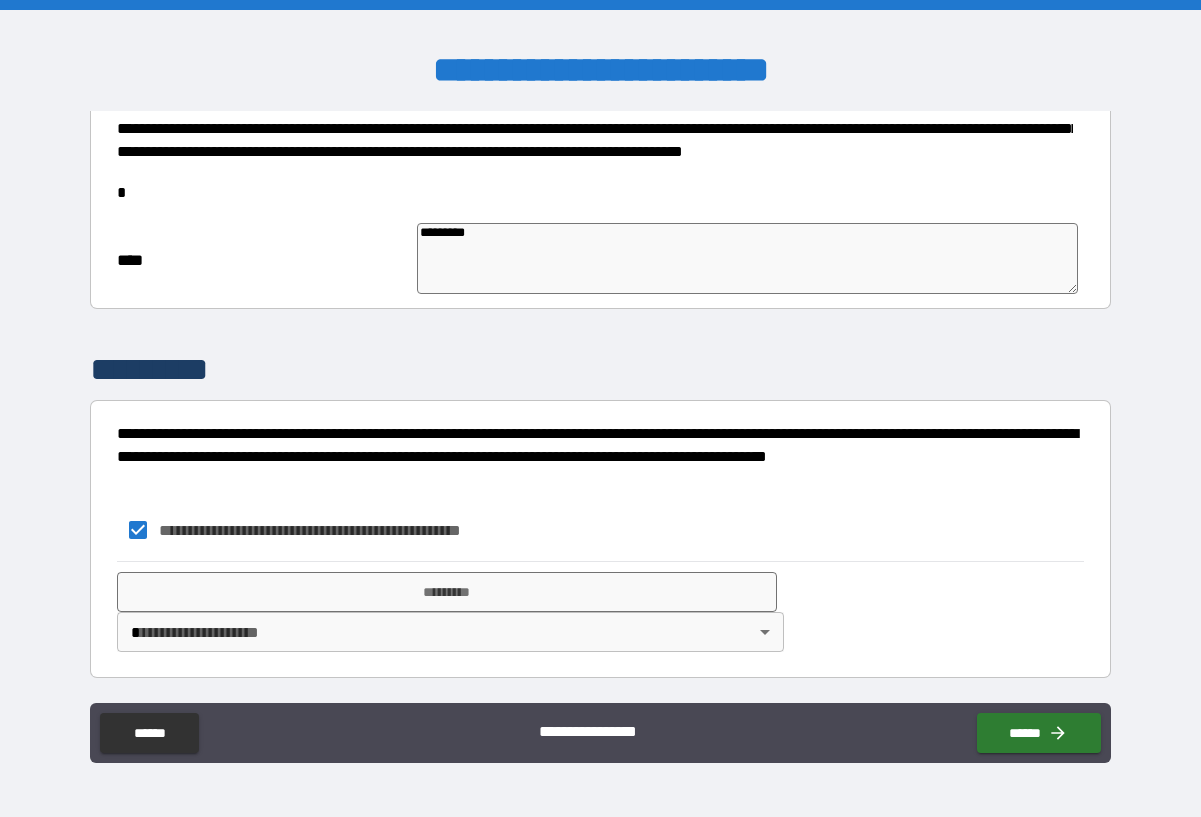 type on "*" 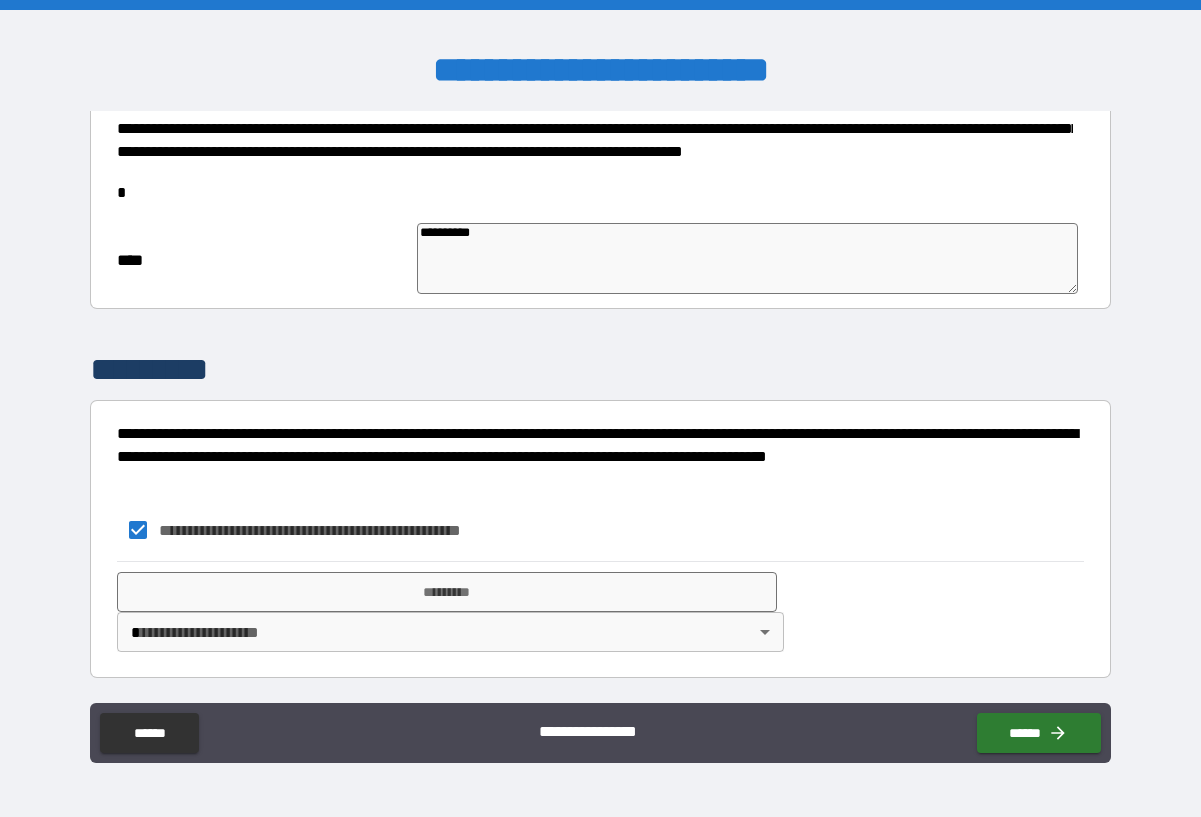type on "*" 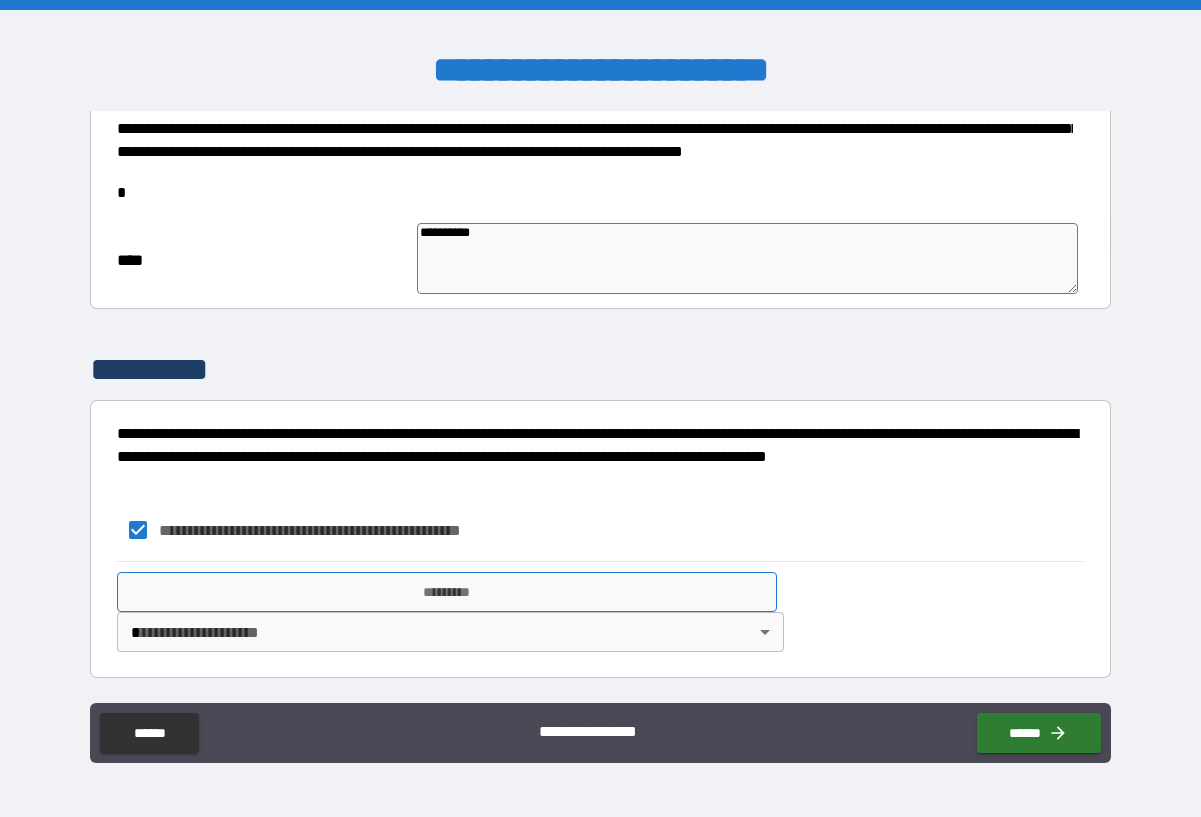 click on "*********" at bounding box center [447, 592] 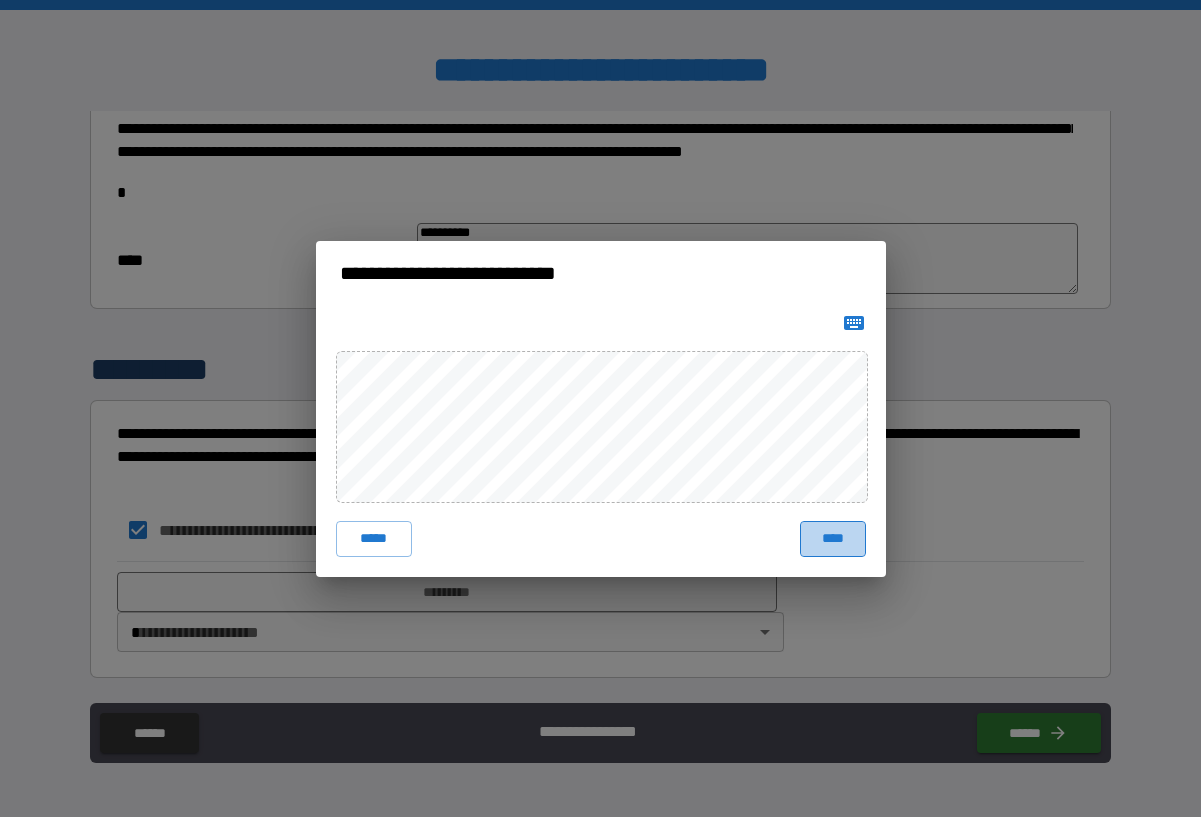 click on "****" at bounding box center (833, 539) 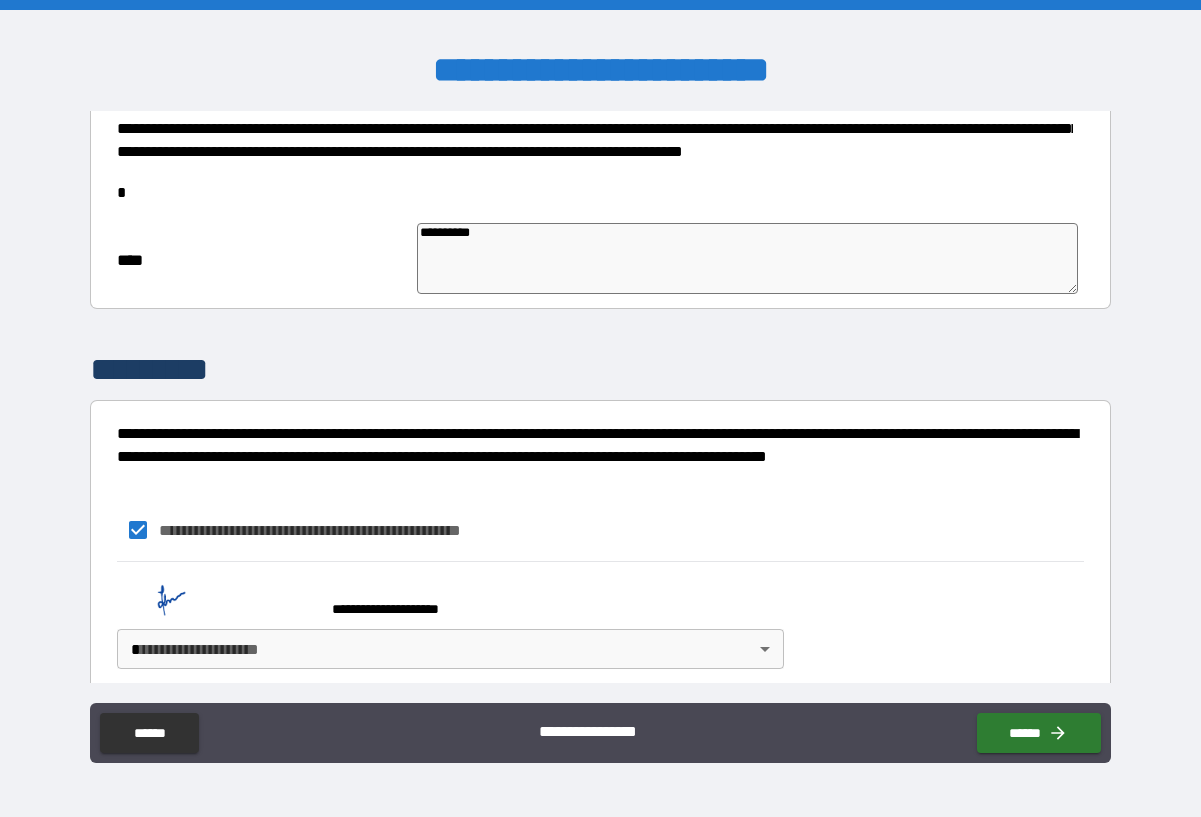 type on "*" 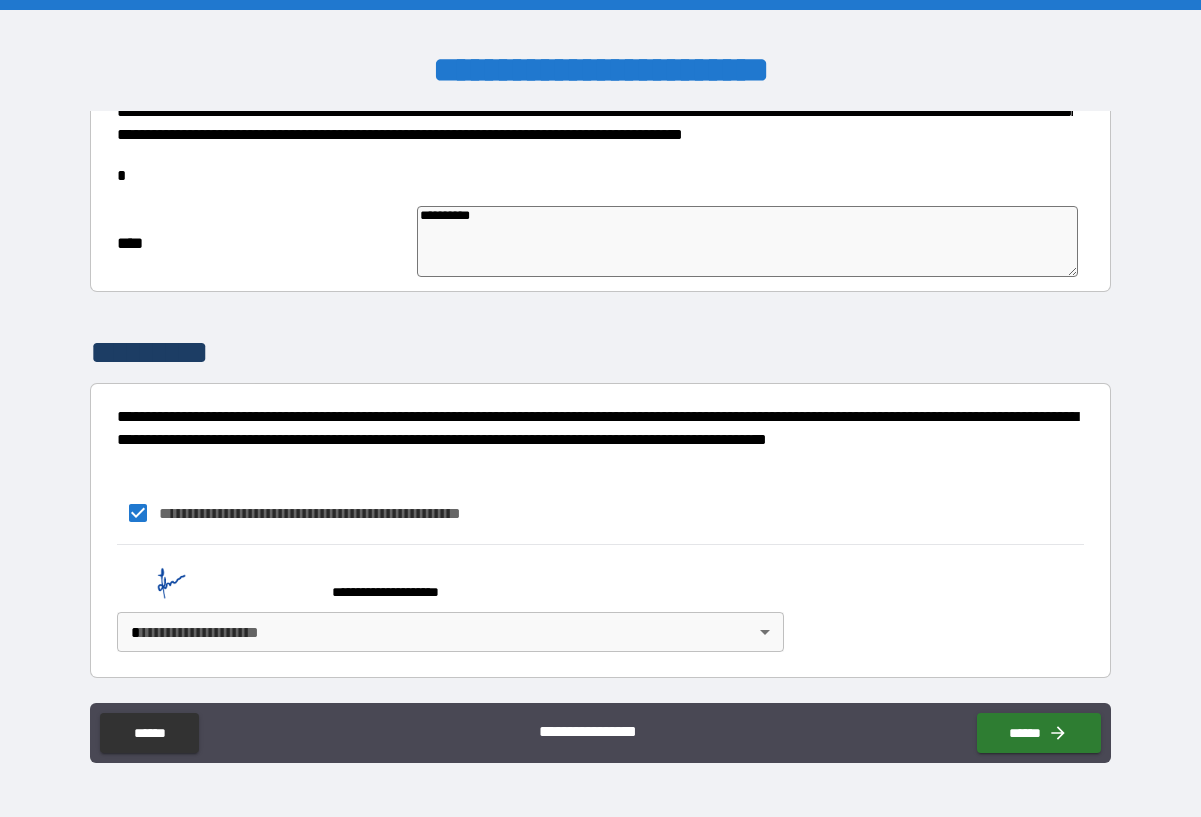 scroll, scrollTop: 1460, scrollLeft: 0, axis: vertical 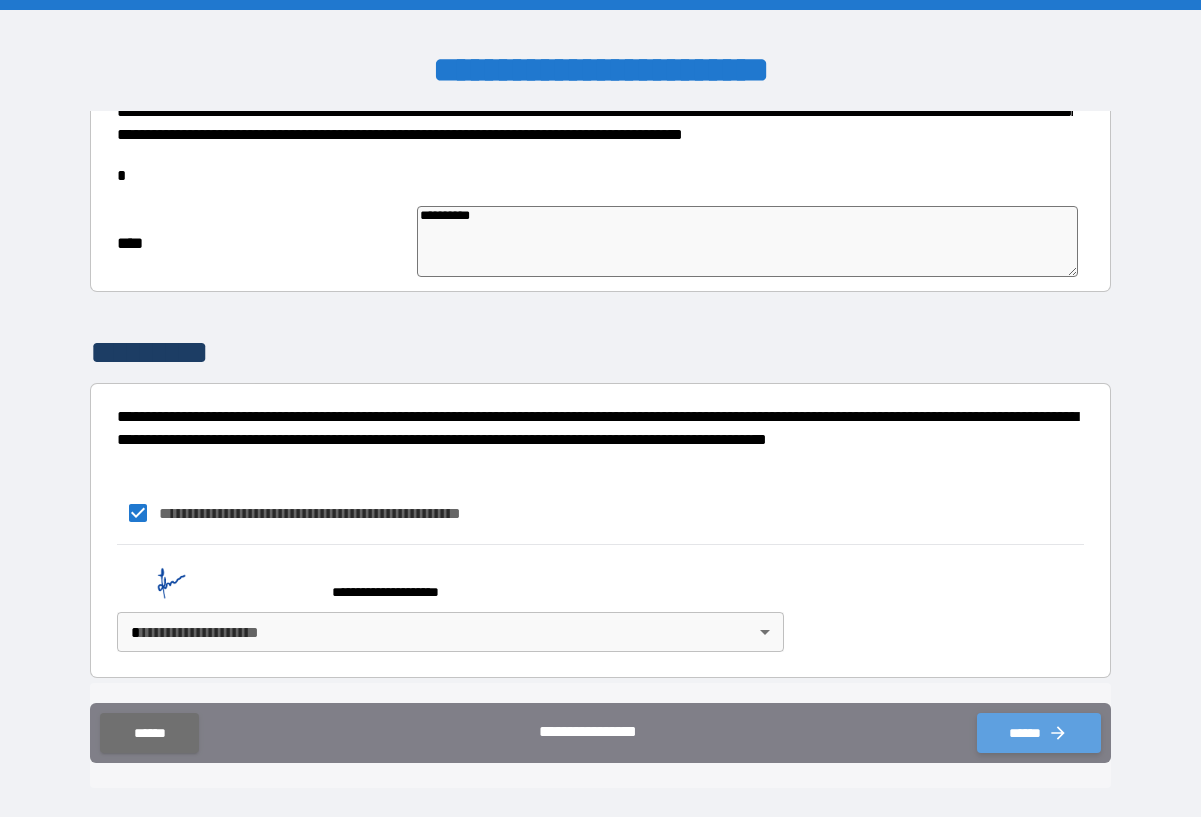click on "******" at bounding box center (1039, 733) 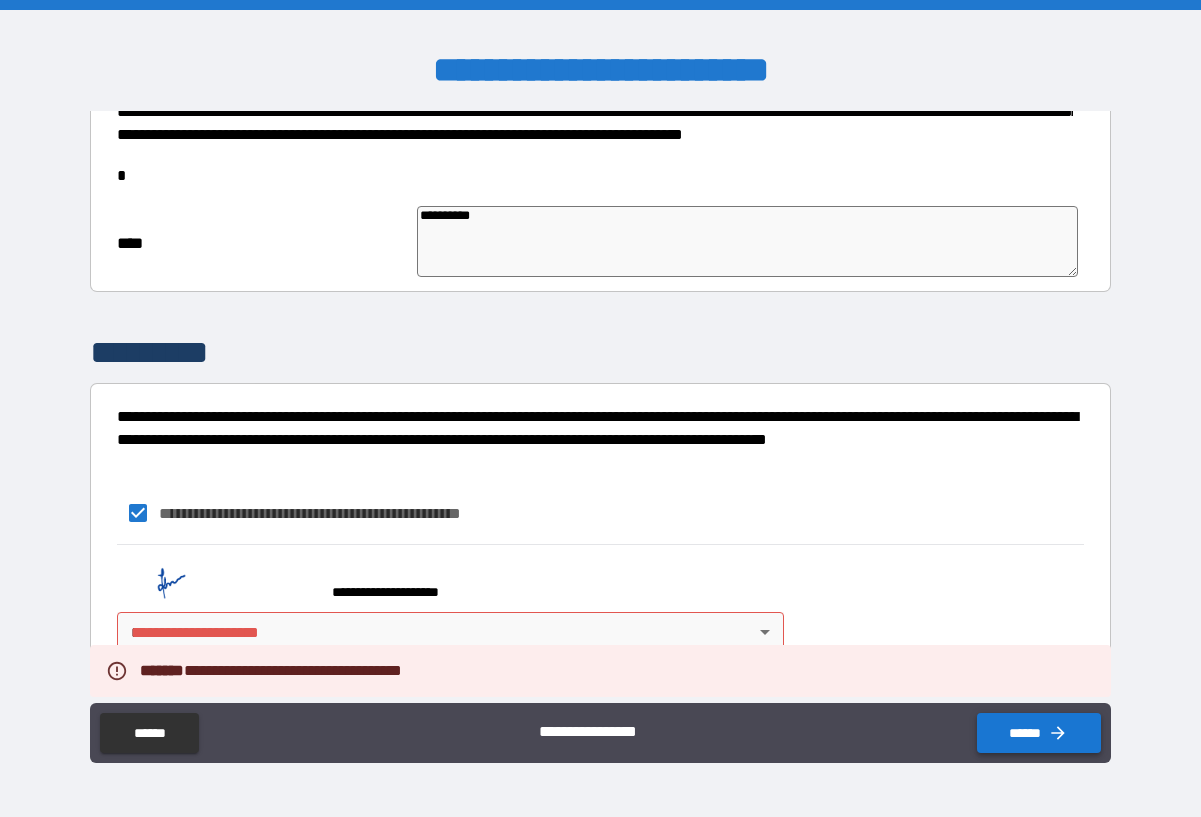 type on "*" 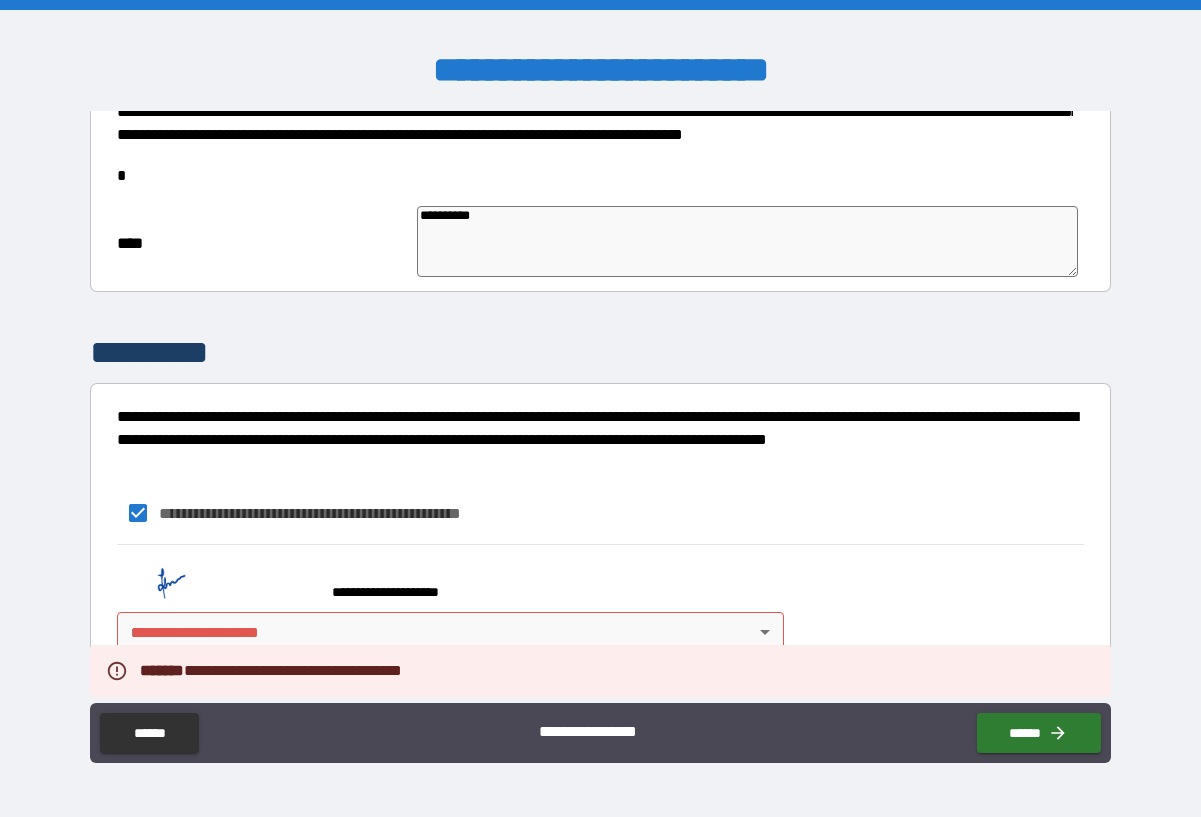 click on "[FIRST] [LAST] [MIDDLE] [LAST]   [STREET_NAME] [STREET_NAME]   [CITY] [STATE]   [ZIP_CODE] [COUNTRY]   [APT_SUITE] [ADDRESS_LINE_2] * [ADDRESS_LINE_3] * [ADDRESS_LINE_4] * [ADDRESS_LINE_5] ** [ADDRESS_LINE_6]   [ADDRESS_LINE_7] ** [ADDRESS_LINE_8] **   **" at bounding box center [600, 408] 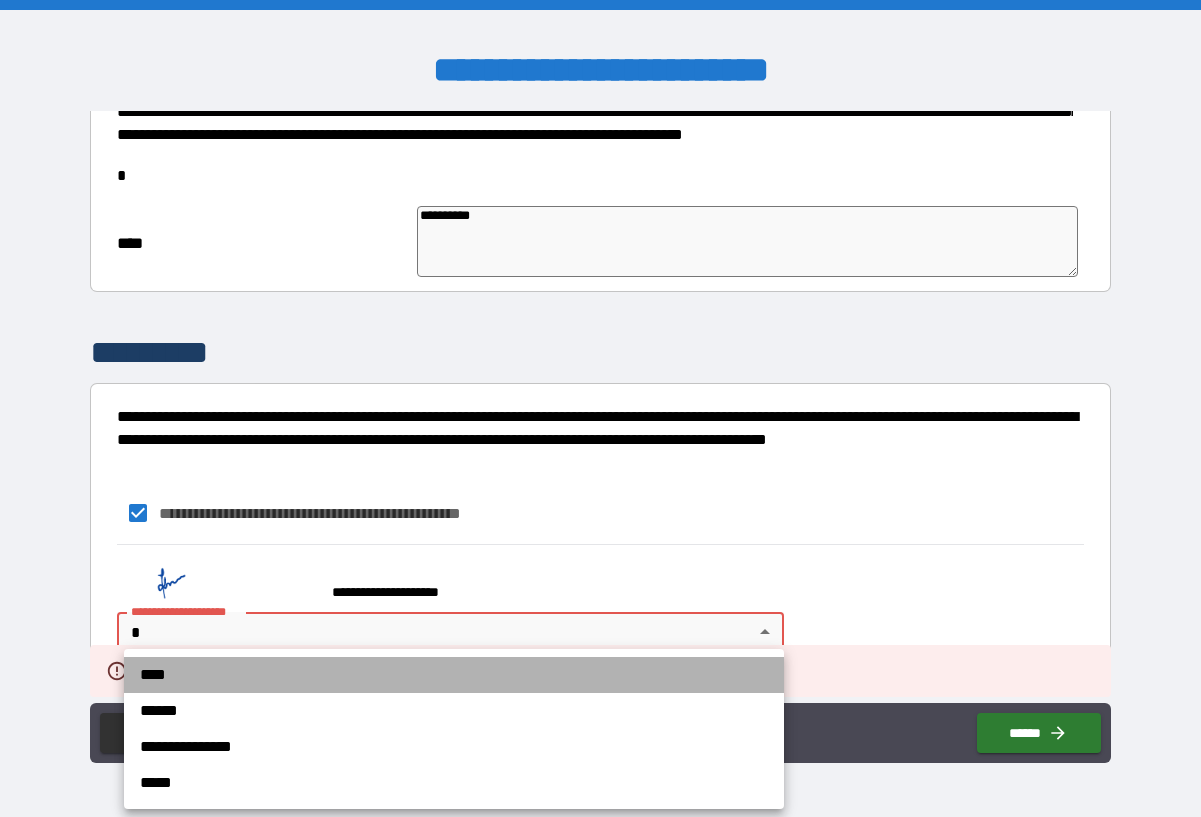 click on "****" at bounding box center (454, 675) 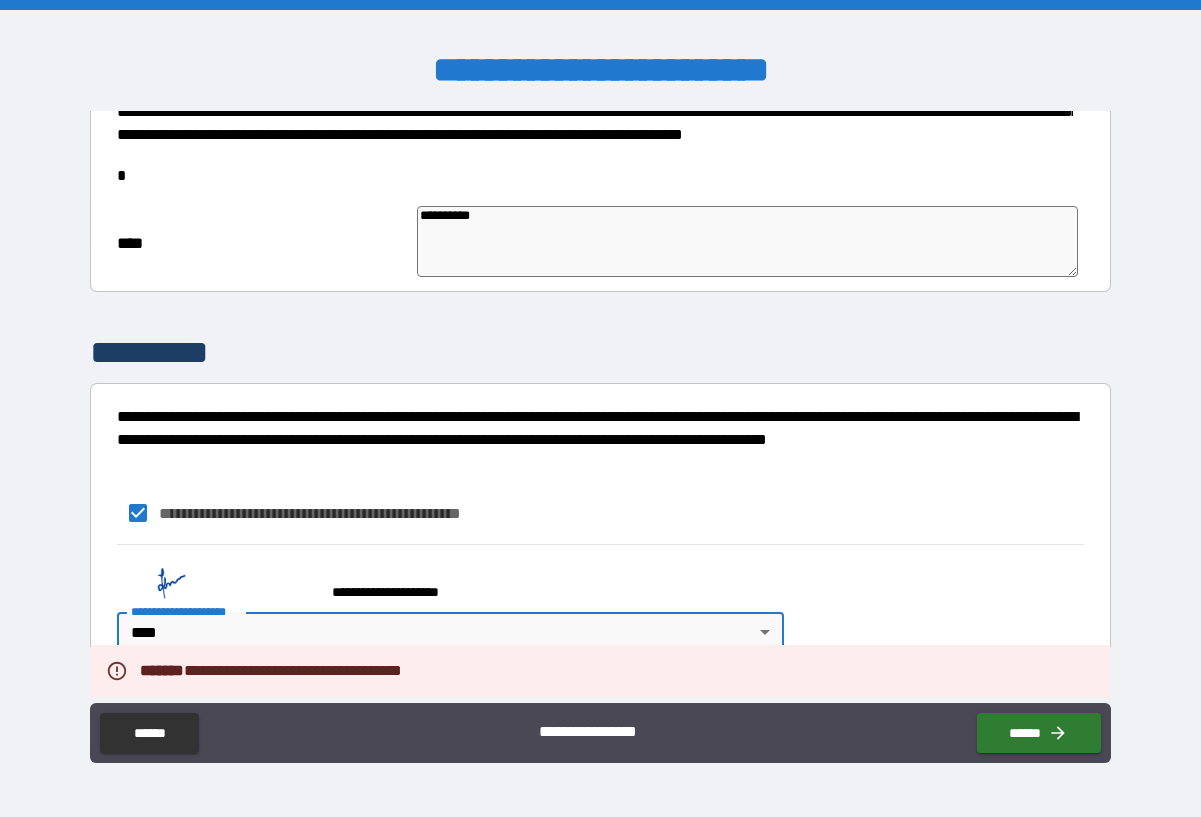 type on "*" 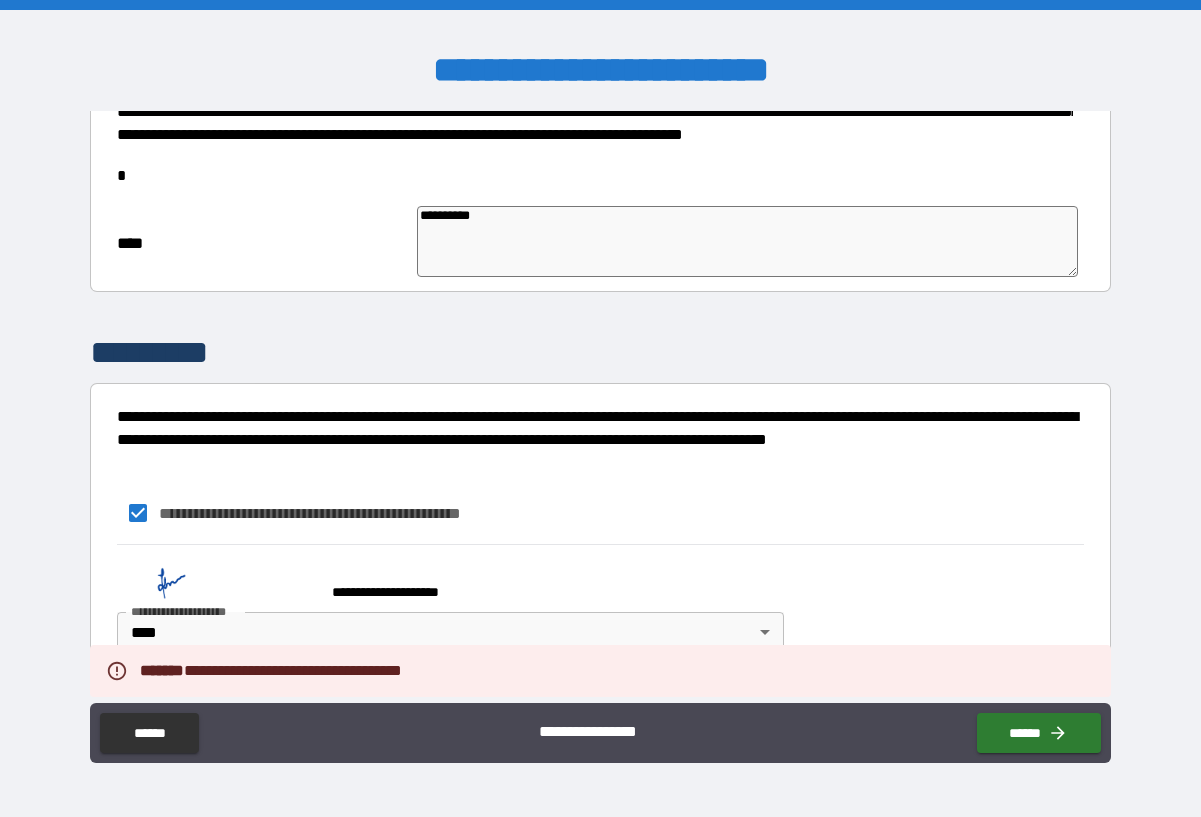 click on "**********" at bounding box center (447, 583) 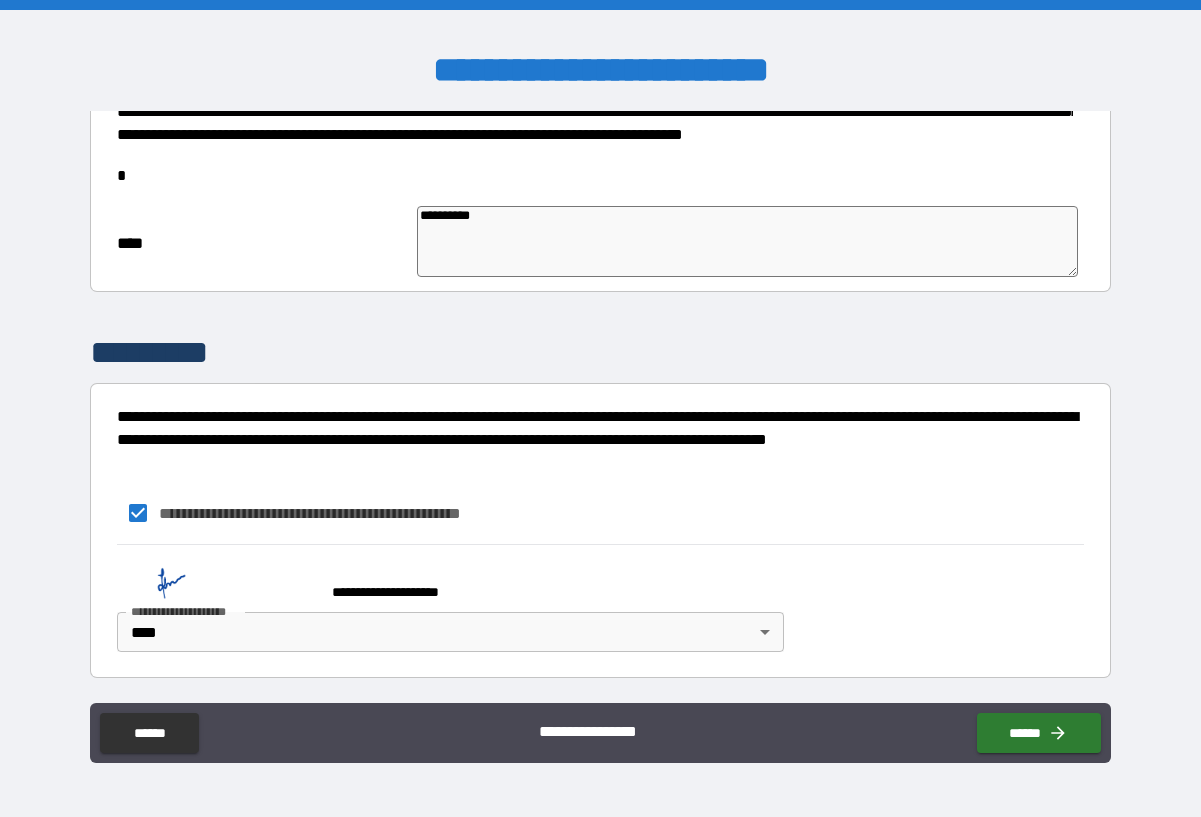 click on "**********" at bounding box center (600, 733) 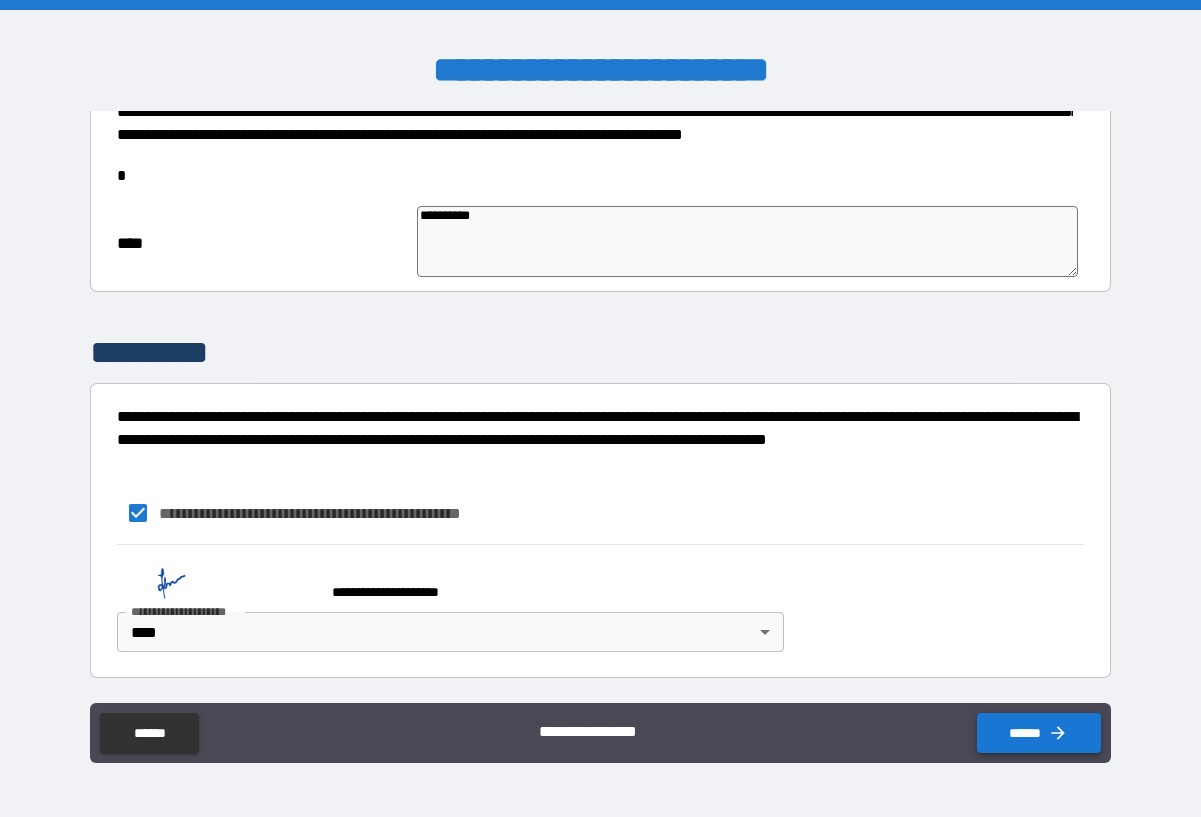 click on "******" at bounding box center (1039, 733) 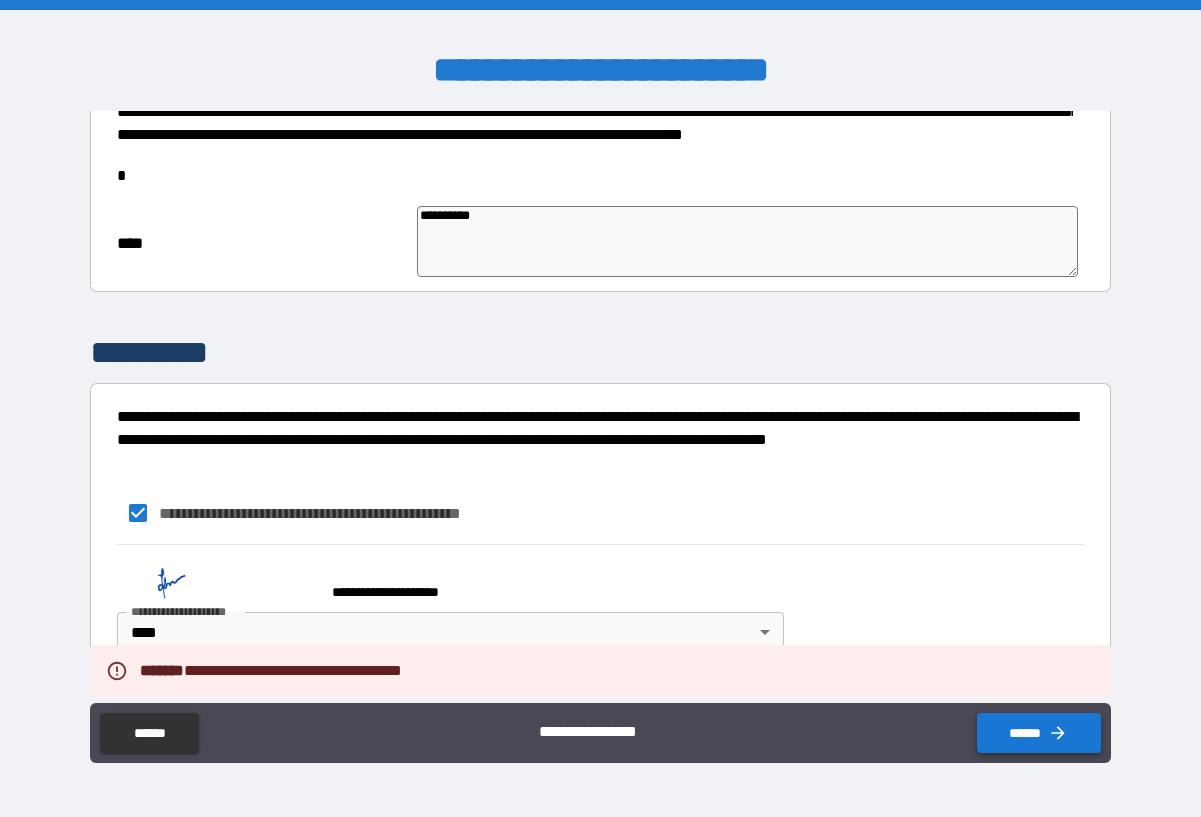 type on "*" 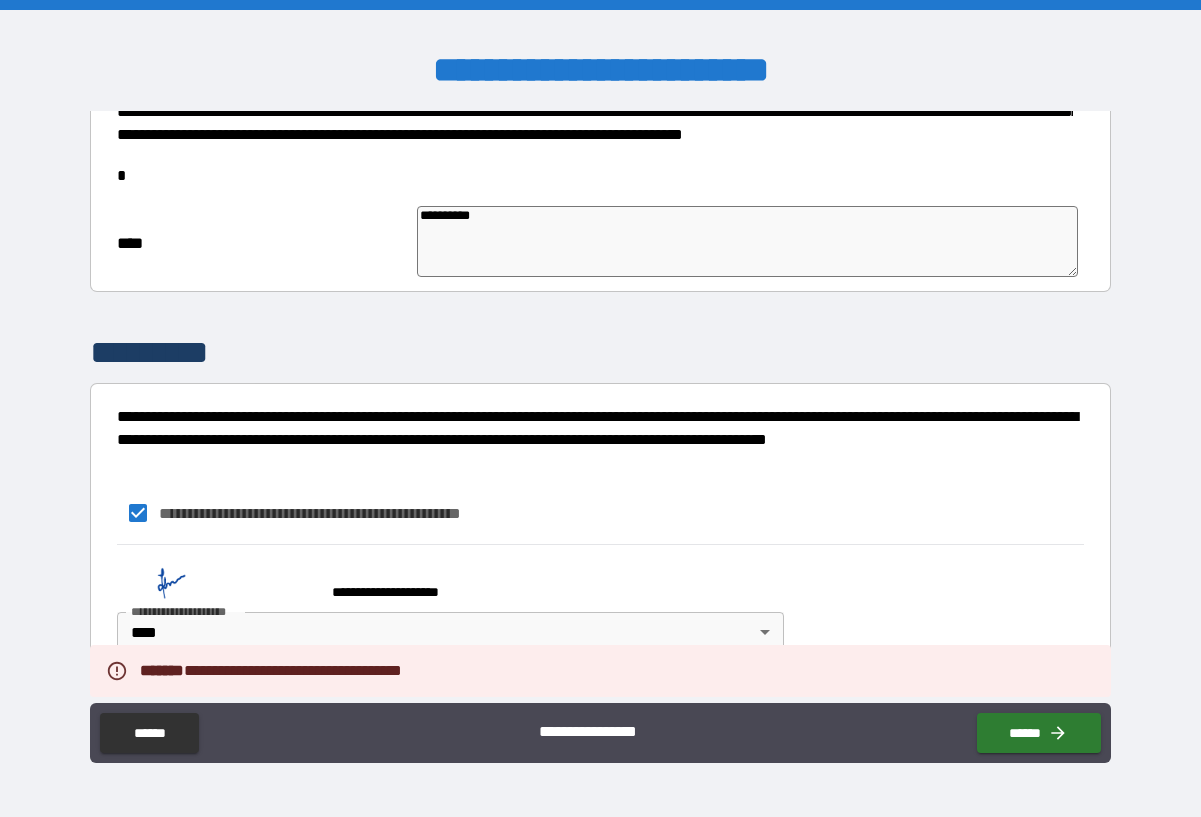 click on "**********" at bounding box center (322, 513) 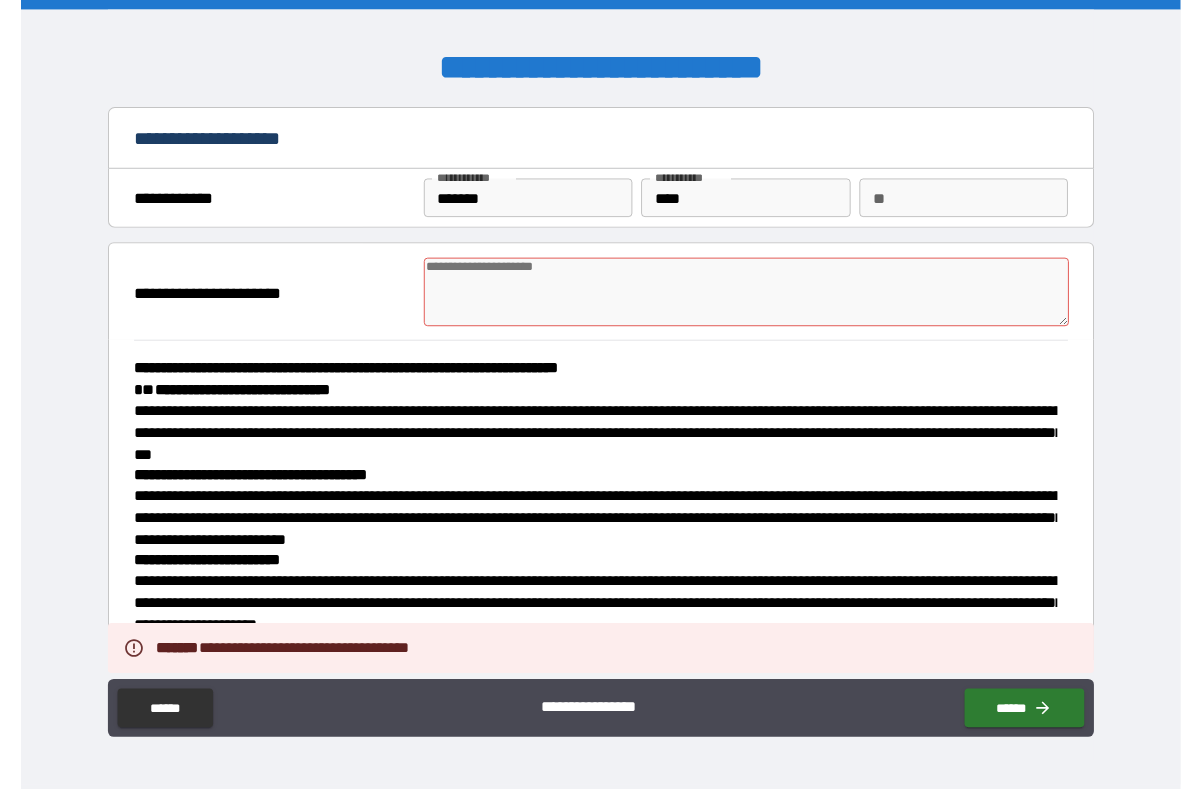 scroll, scrollTop: 0, scrollLeft: 0, axis: both 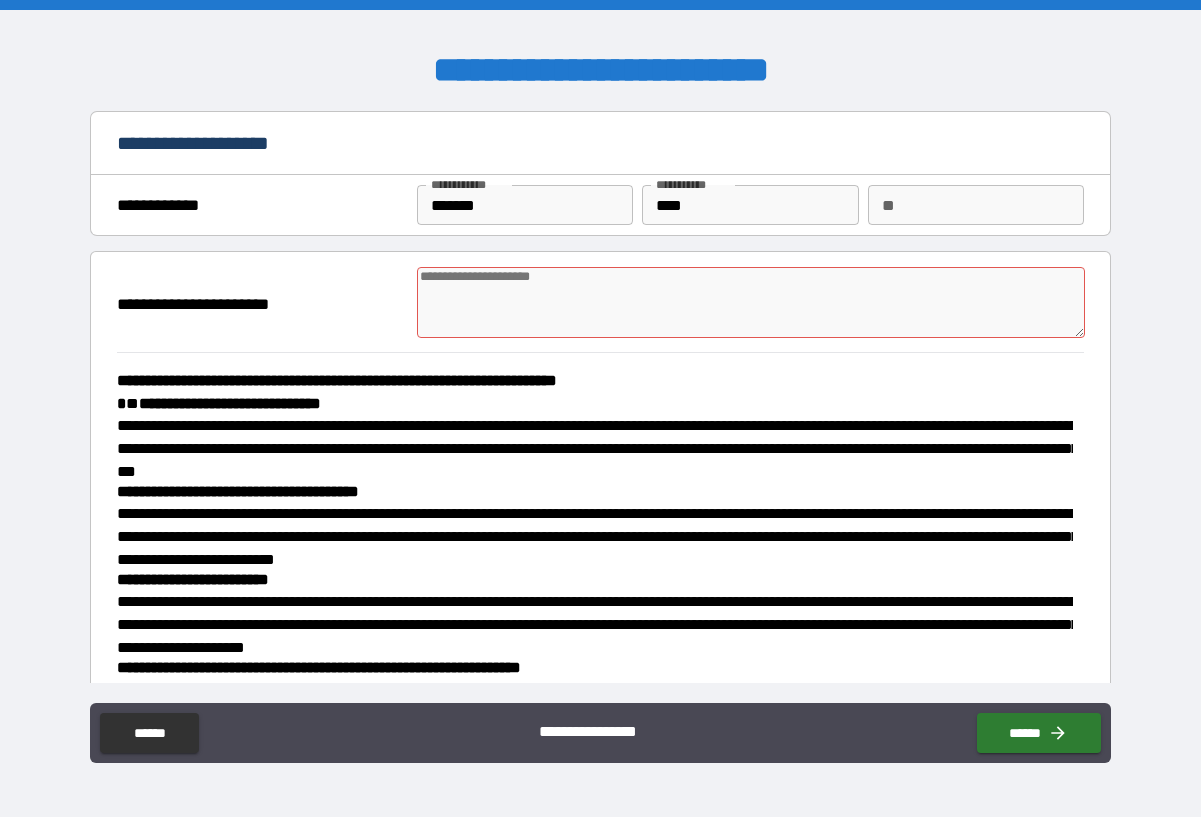 click at bounding box center [751, 302] 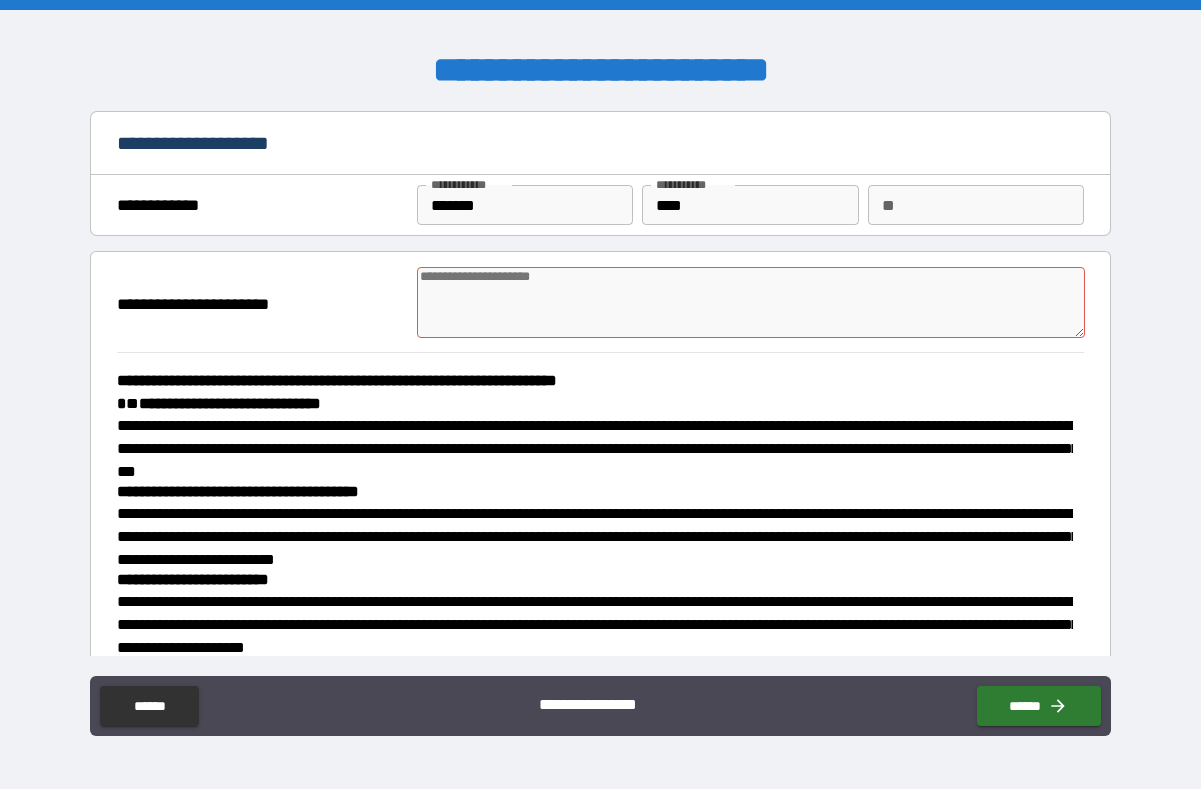 type on "*" 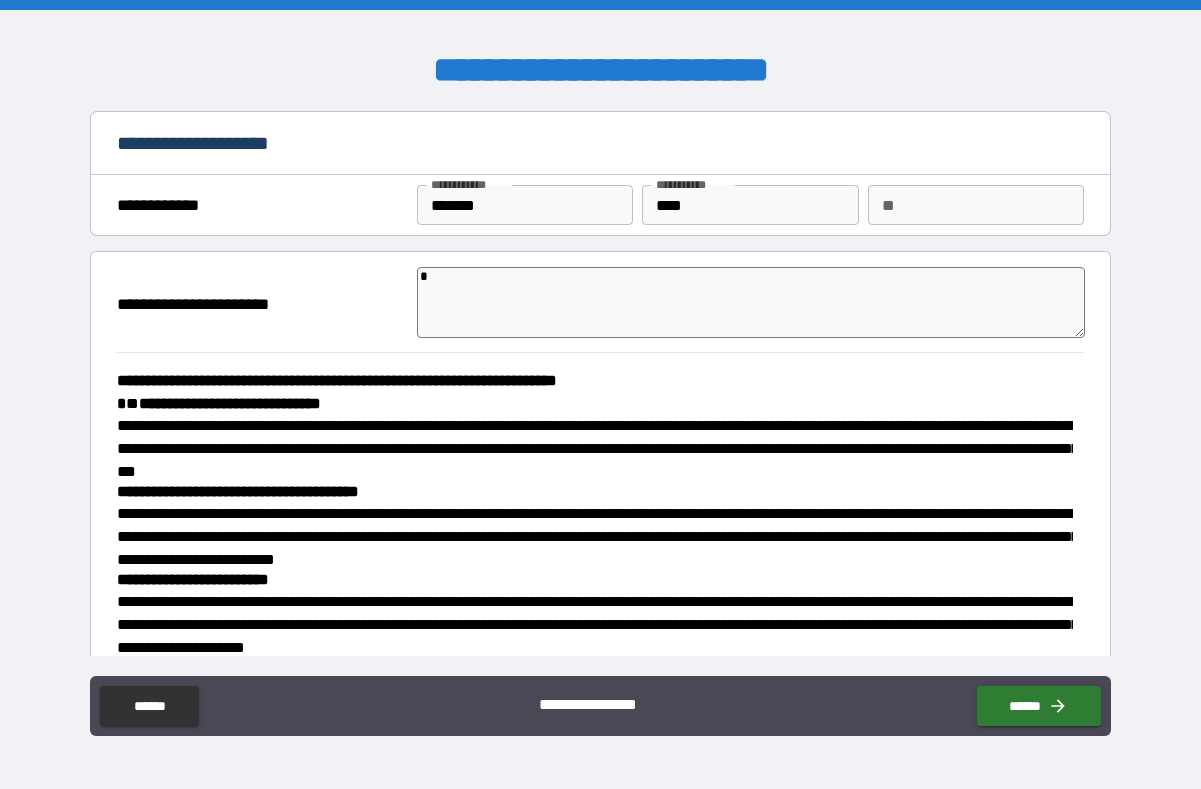 type on "*" 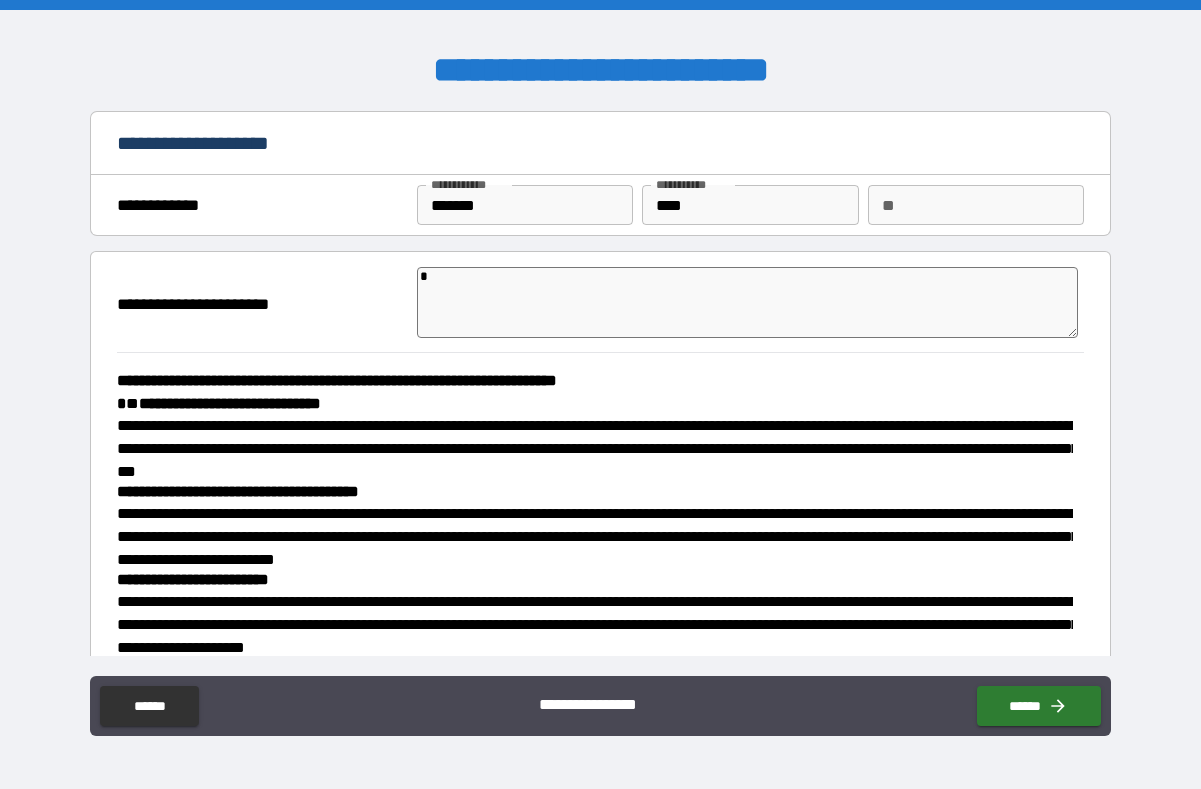 type on "*" 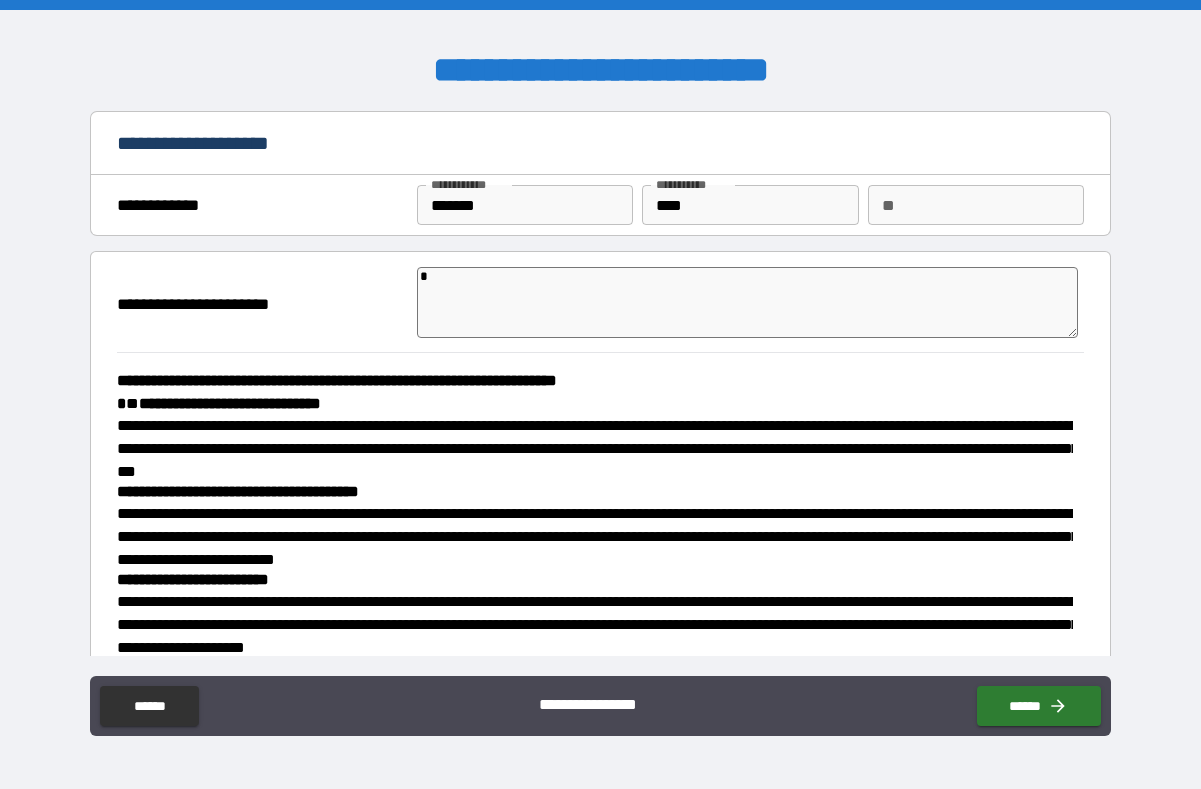 scroll, scrollTop: 0, scrollLeft: 0, axis: both 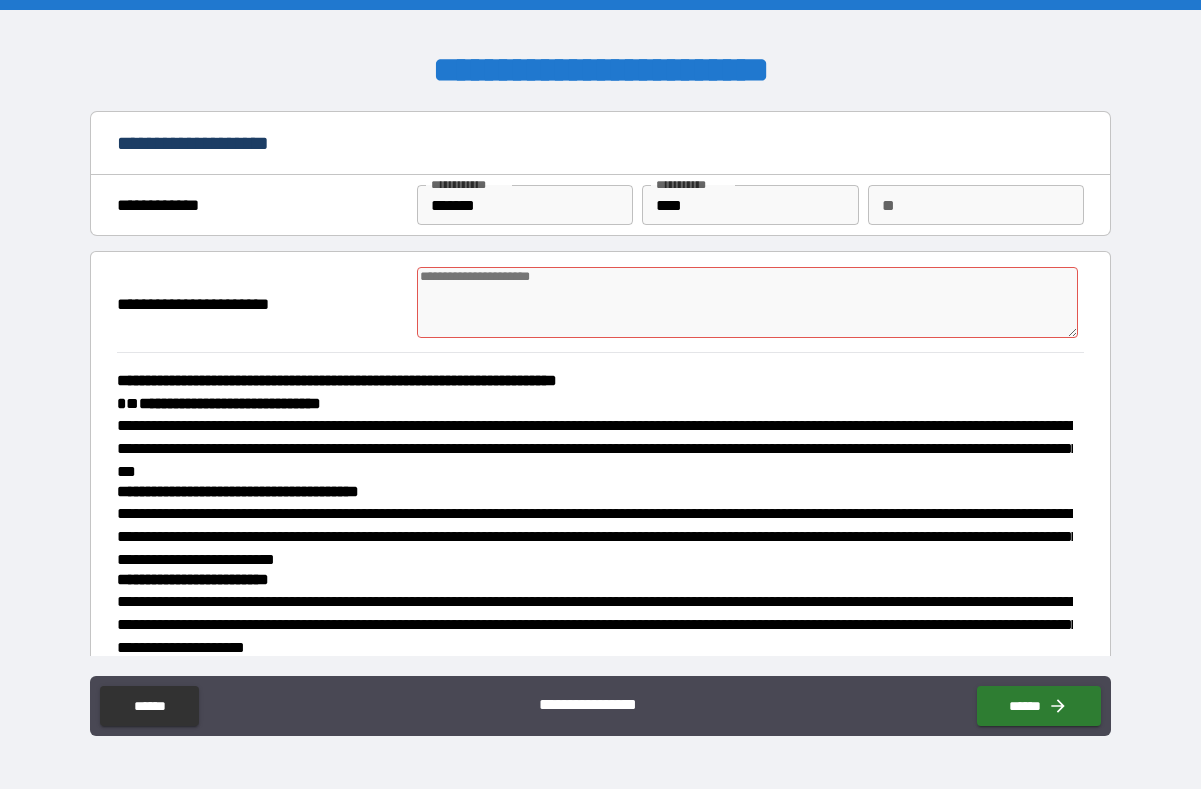type on "*" 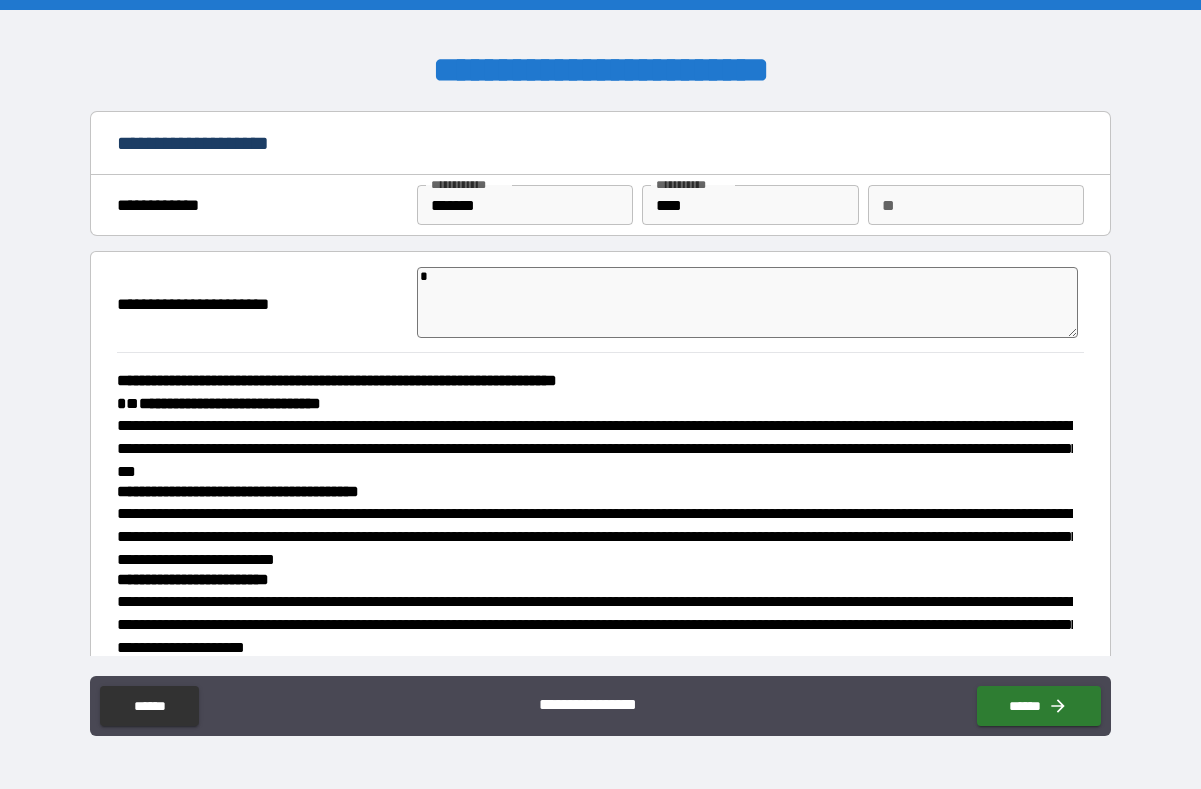 type on "*" 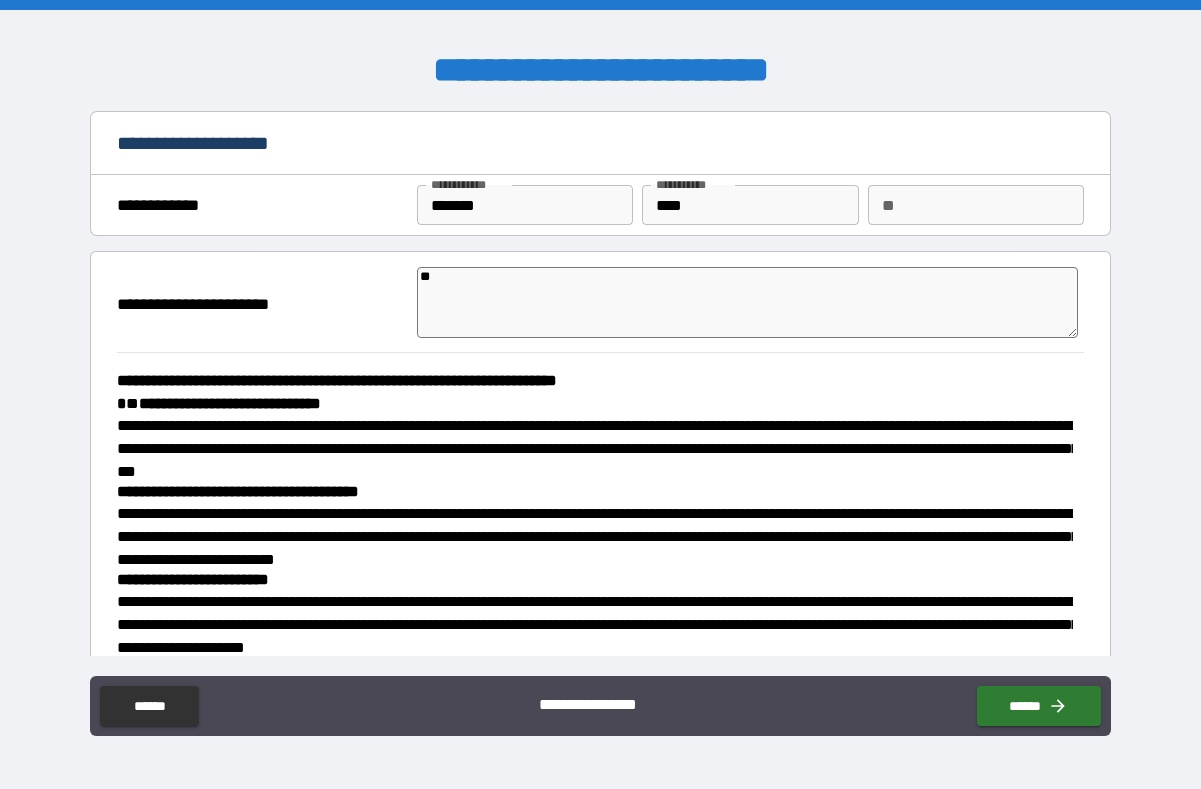 type on "**" 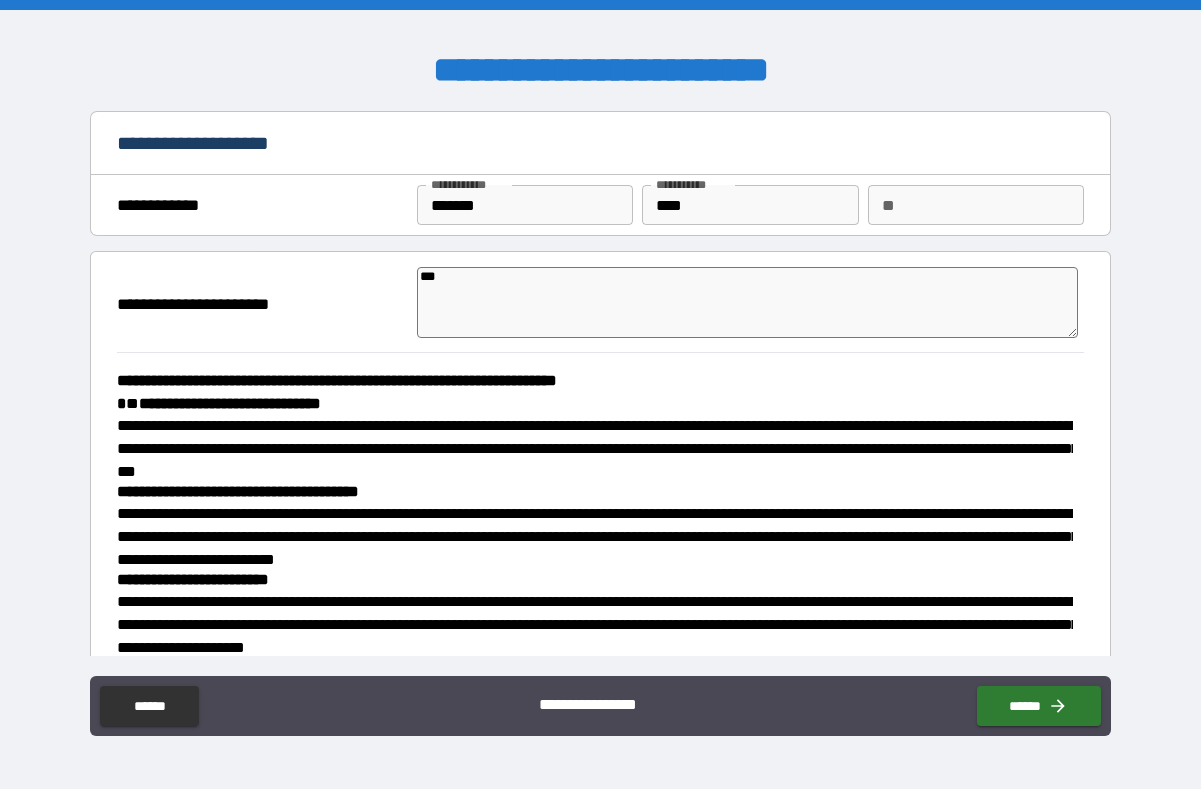 type on "*" 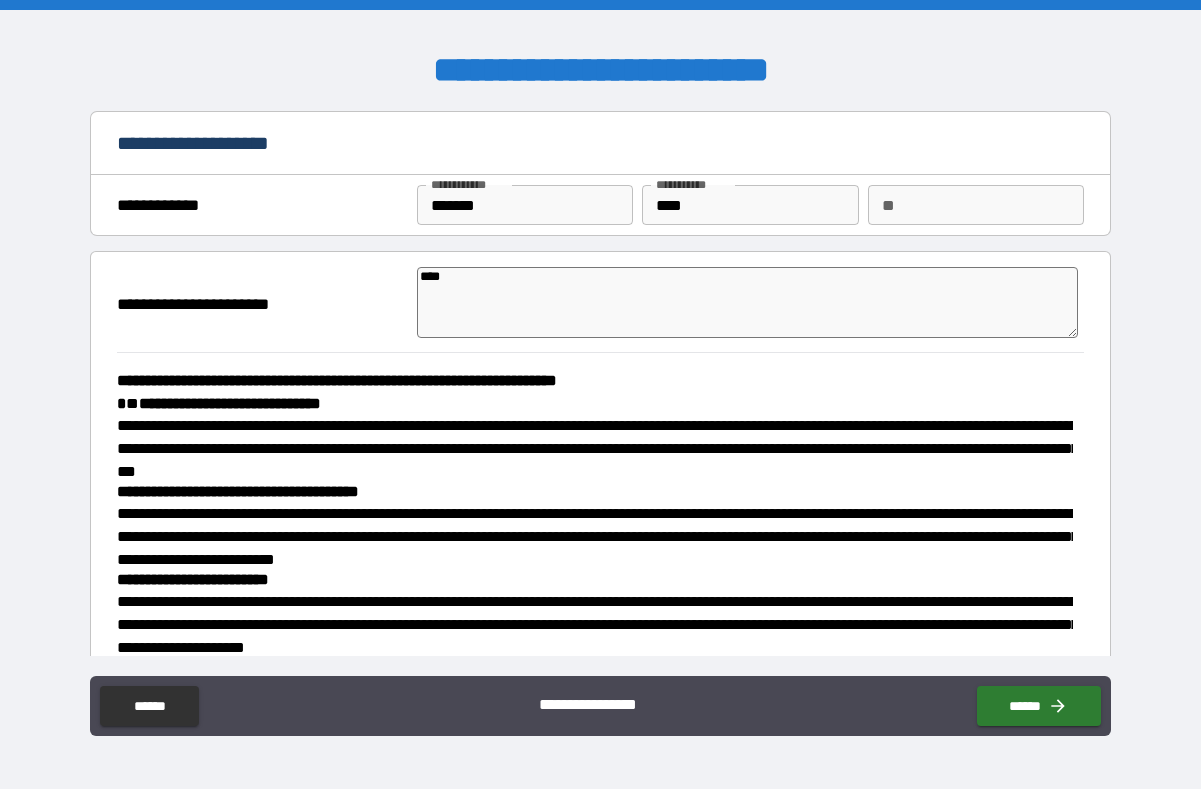 type on "*" 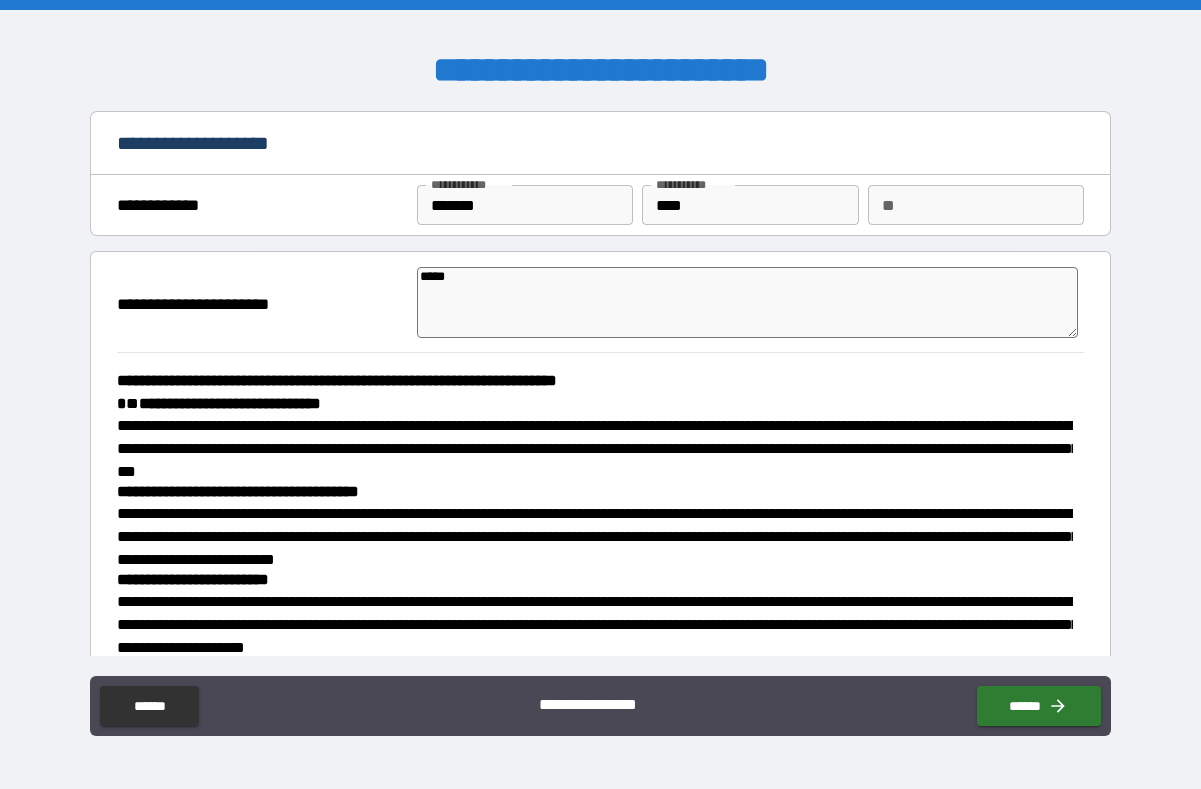 type on "******" 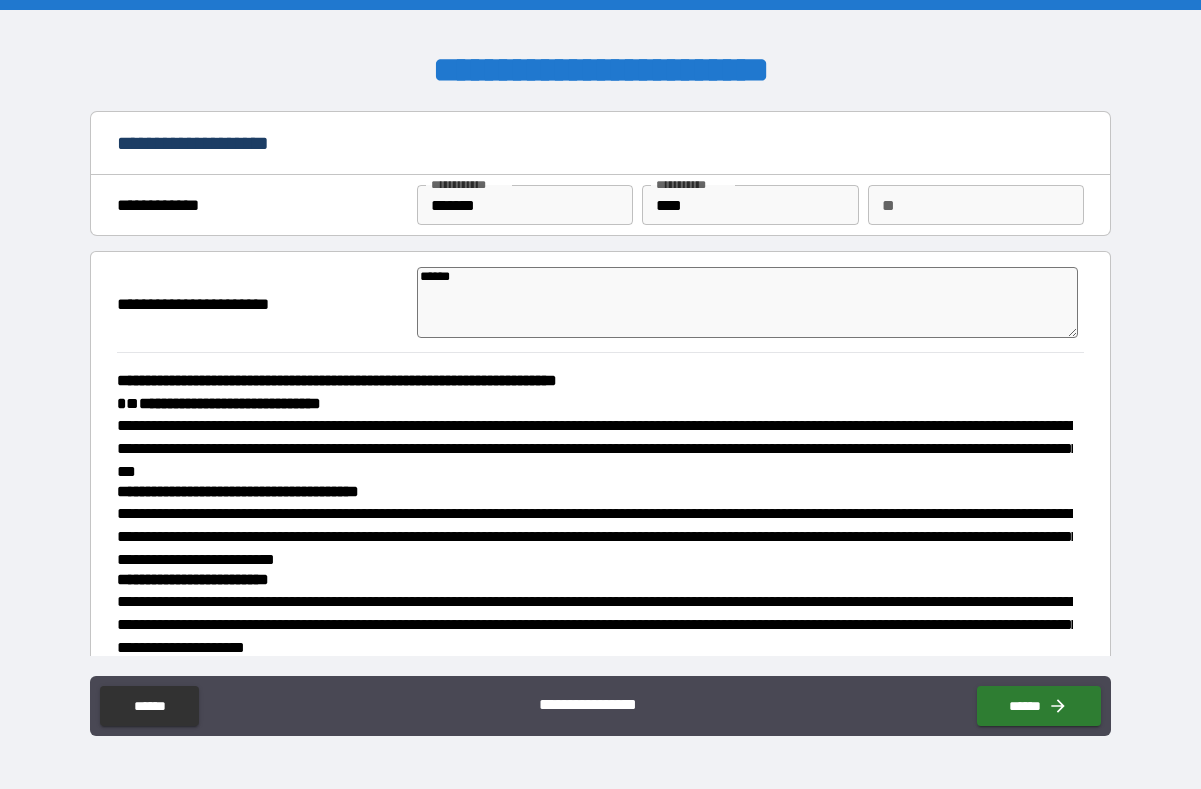 type on "*" 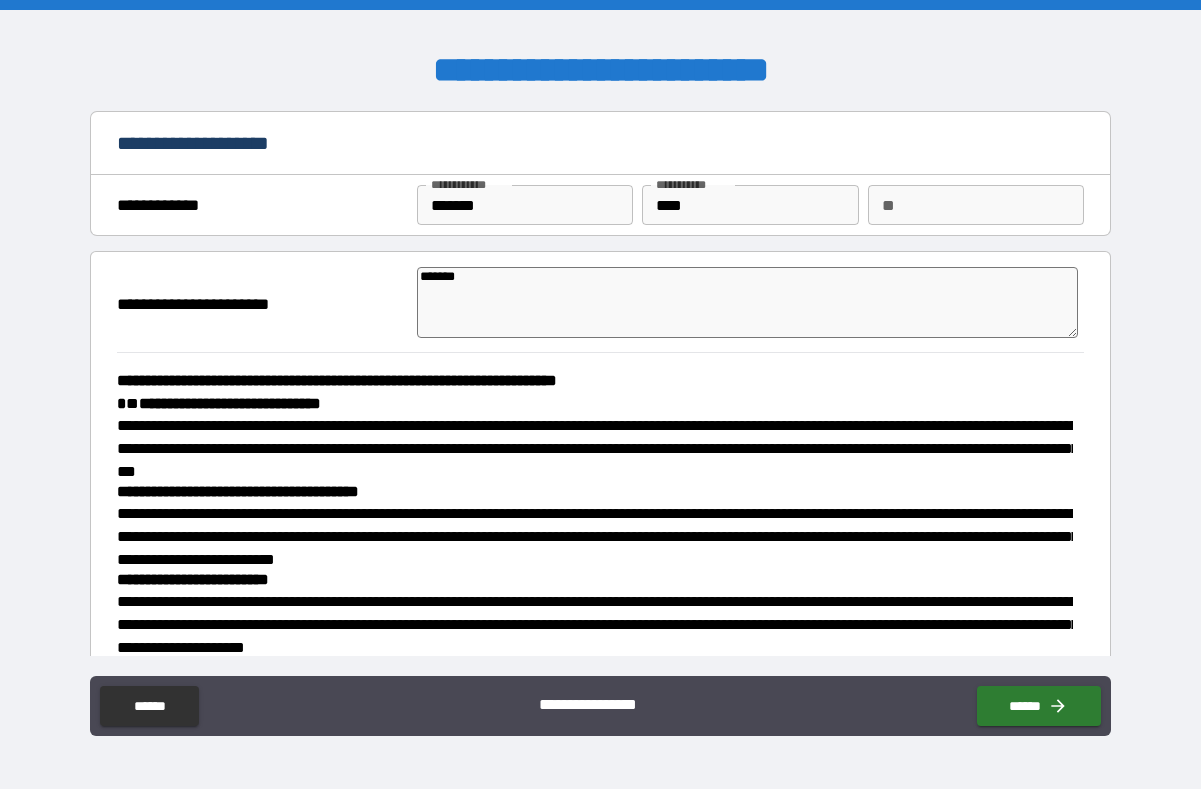type on "********" 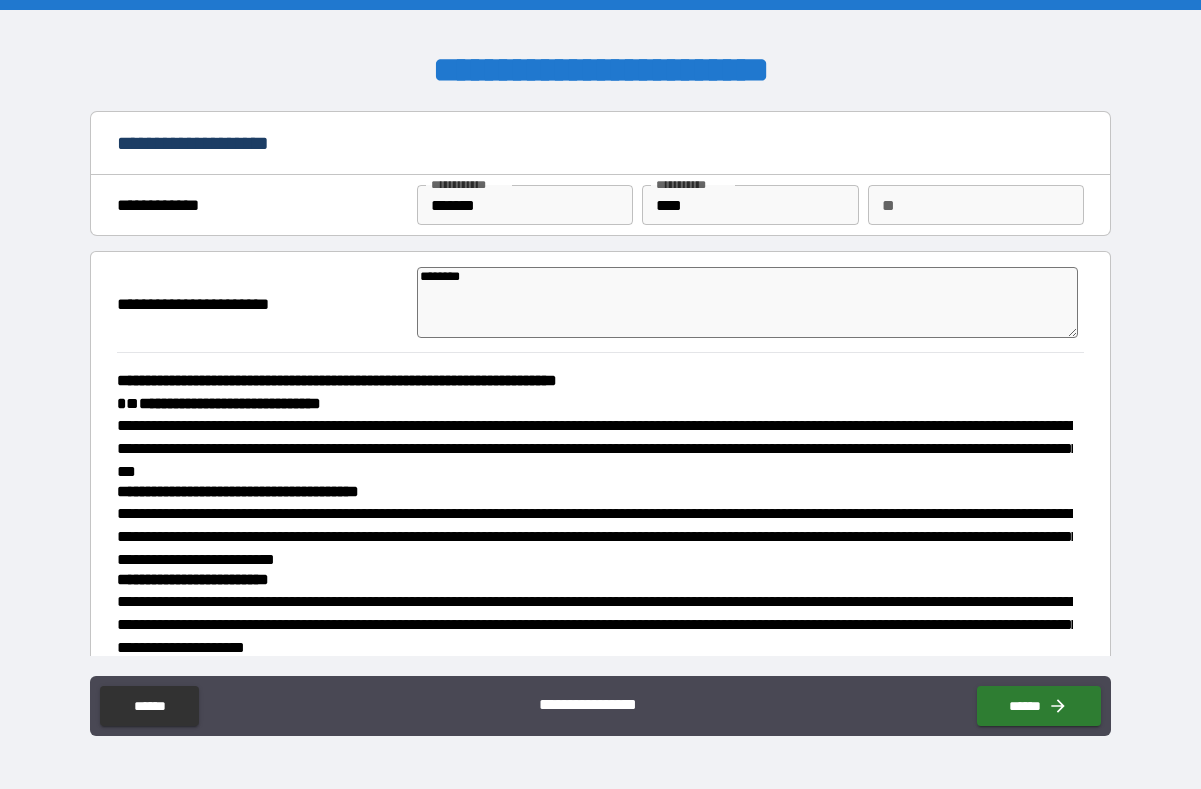 type on "*********" 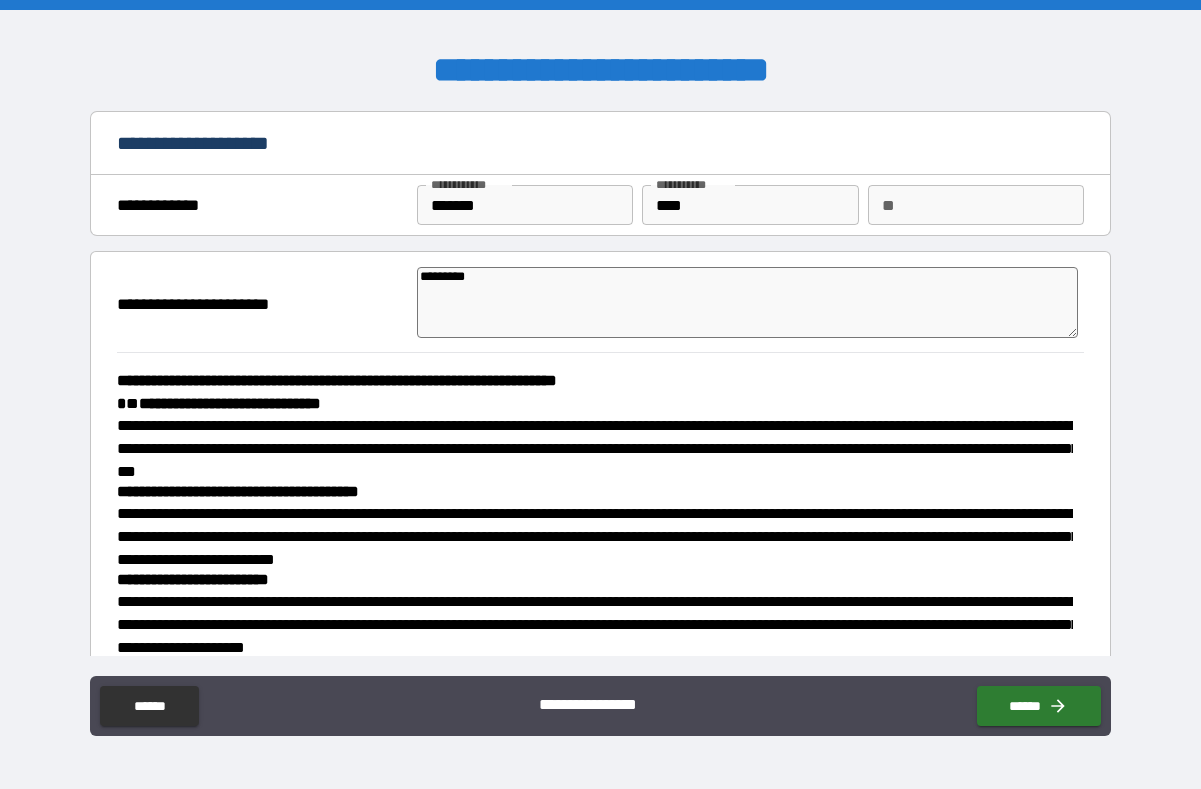 type on "*" 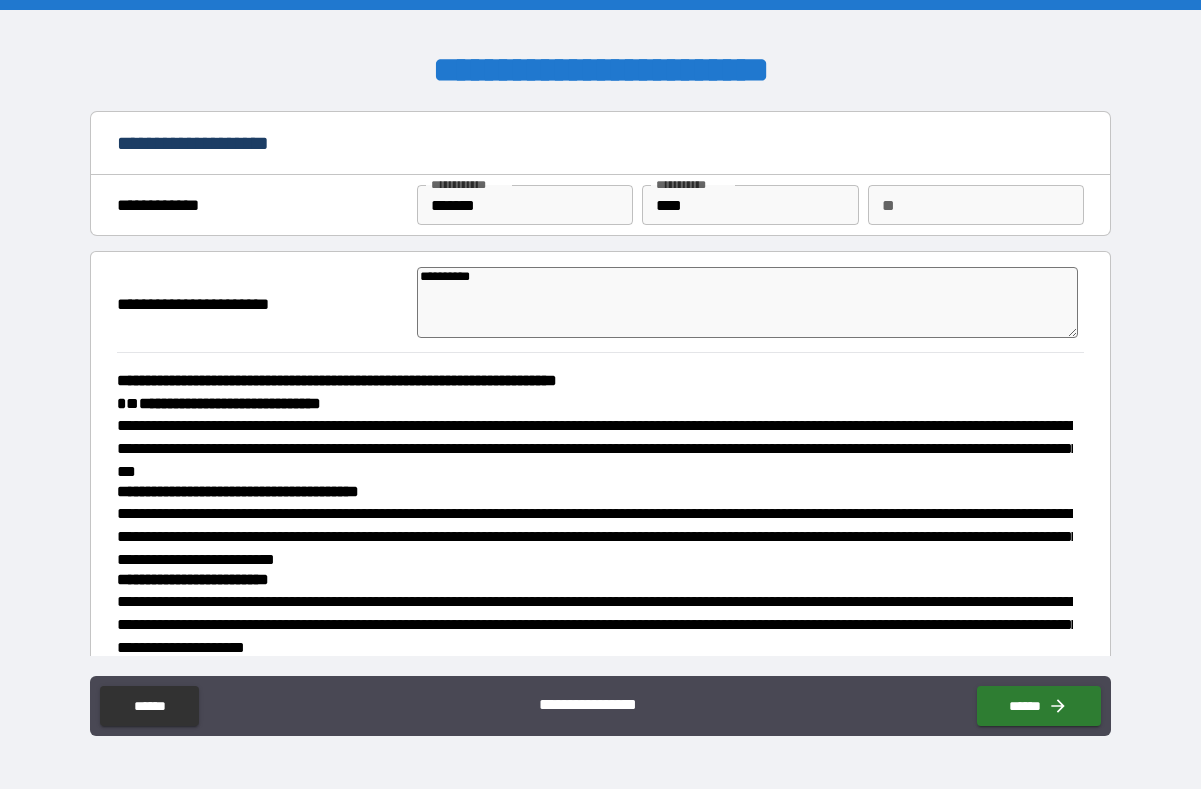 type on "*" 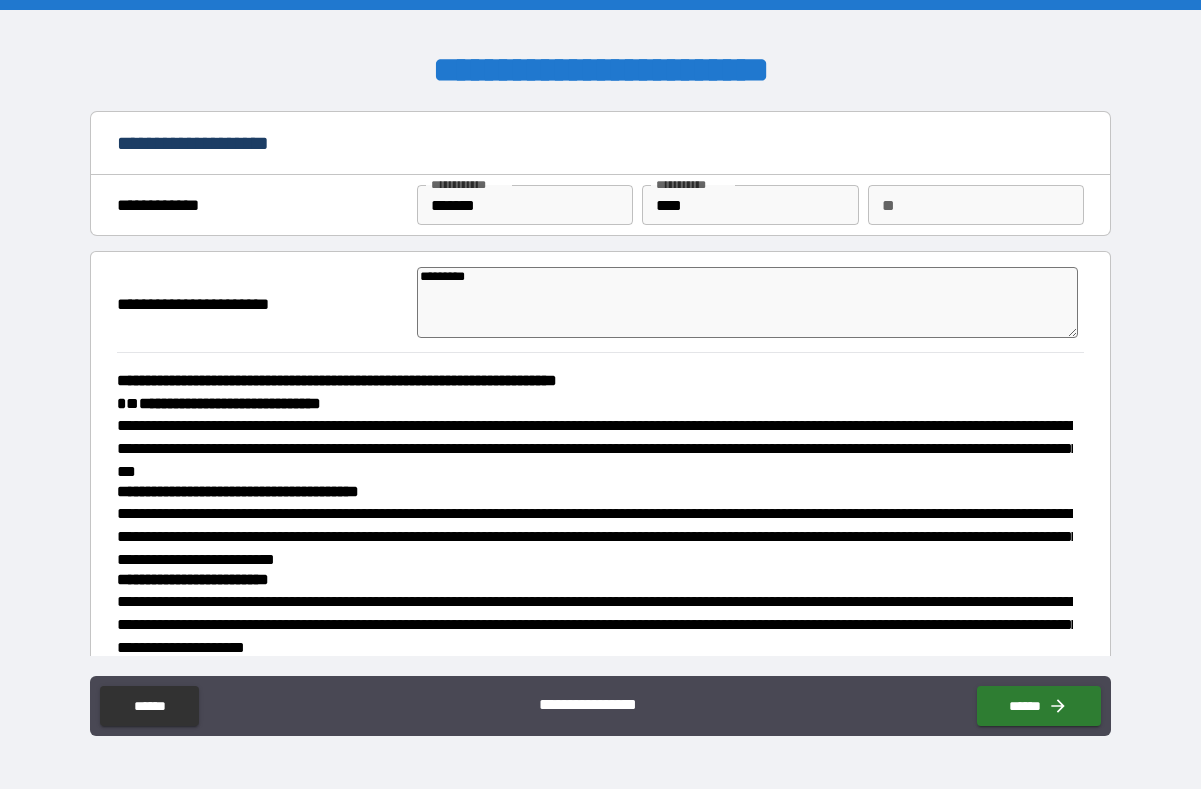 type on "********" 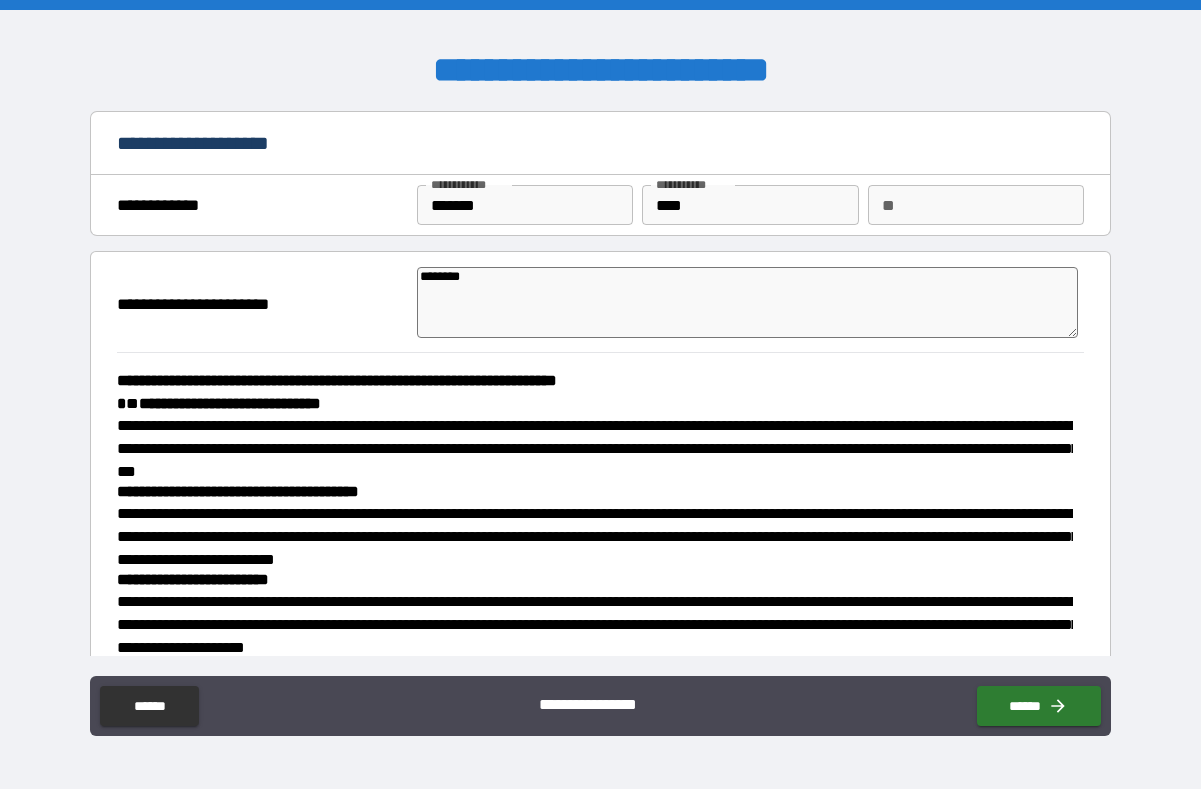 type on "*" 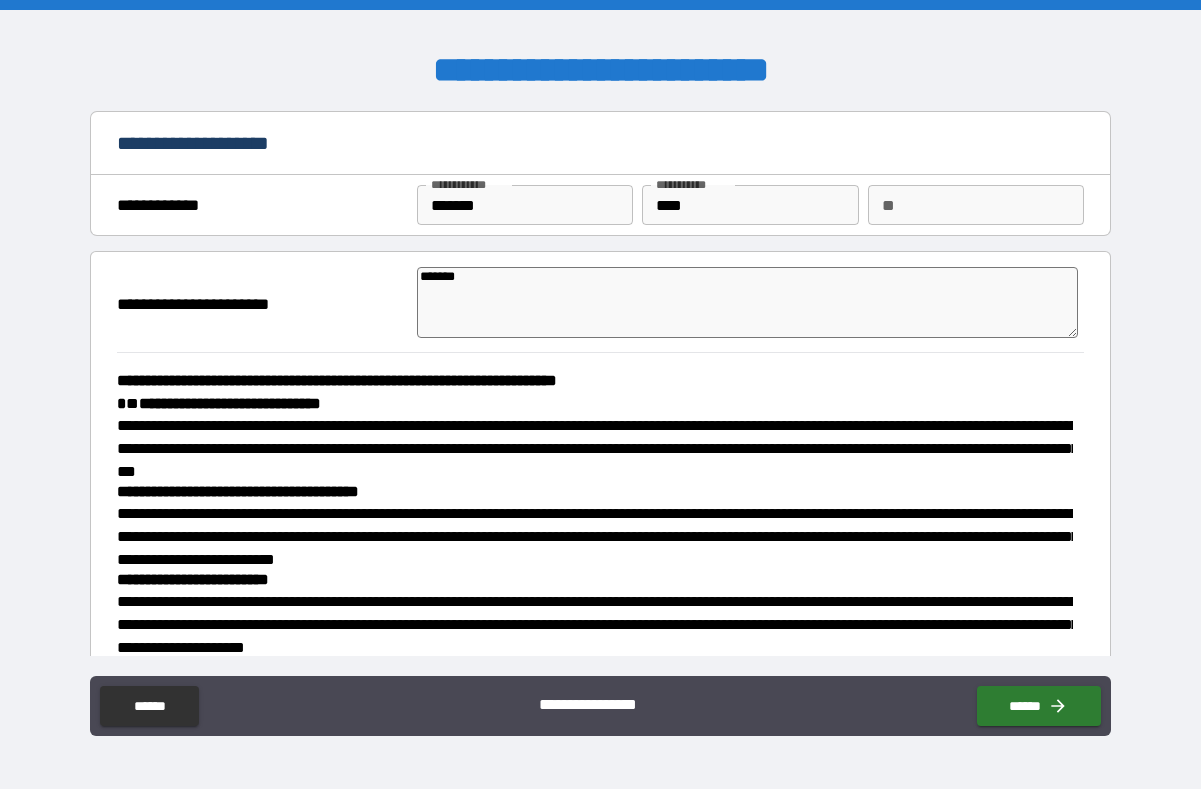 type on "******" 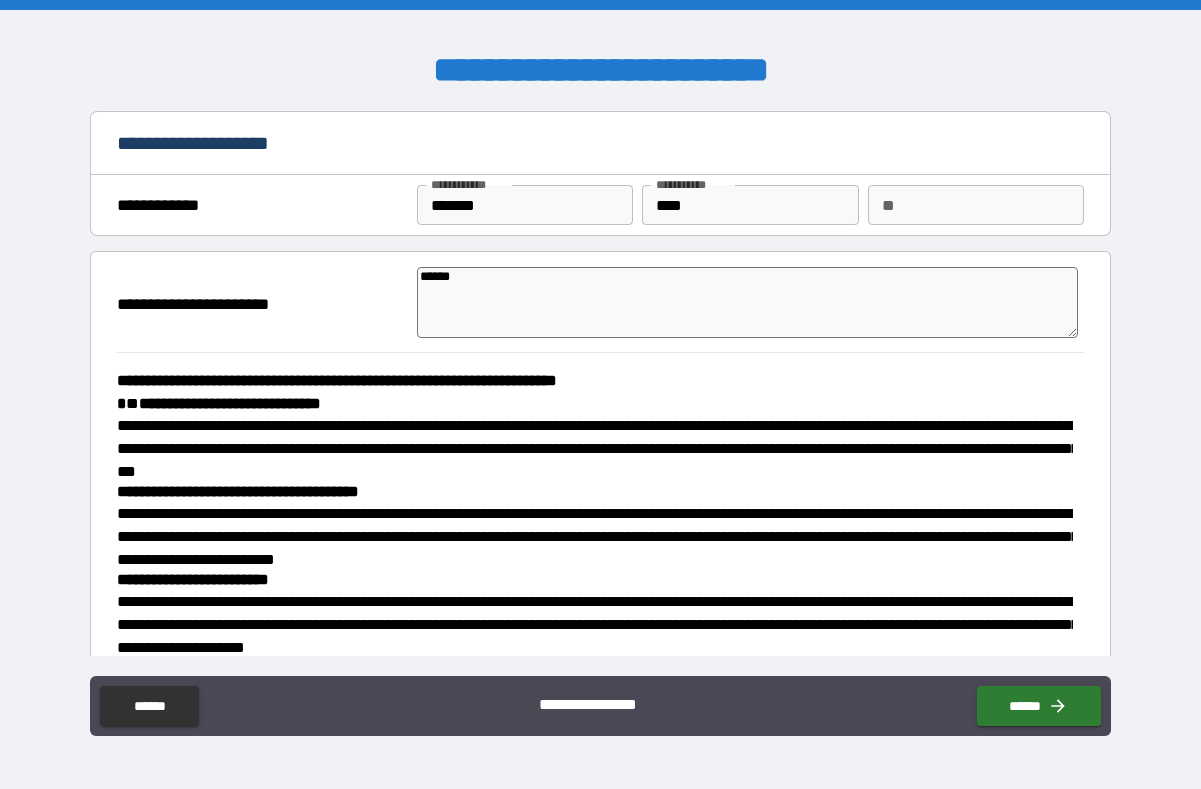 type on "*****" 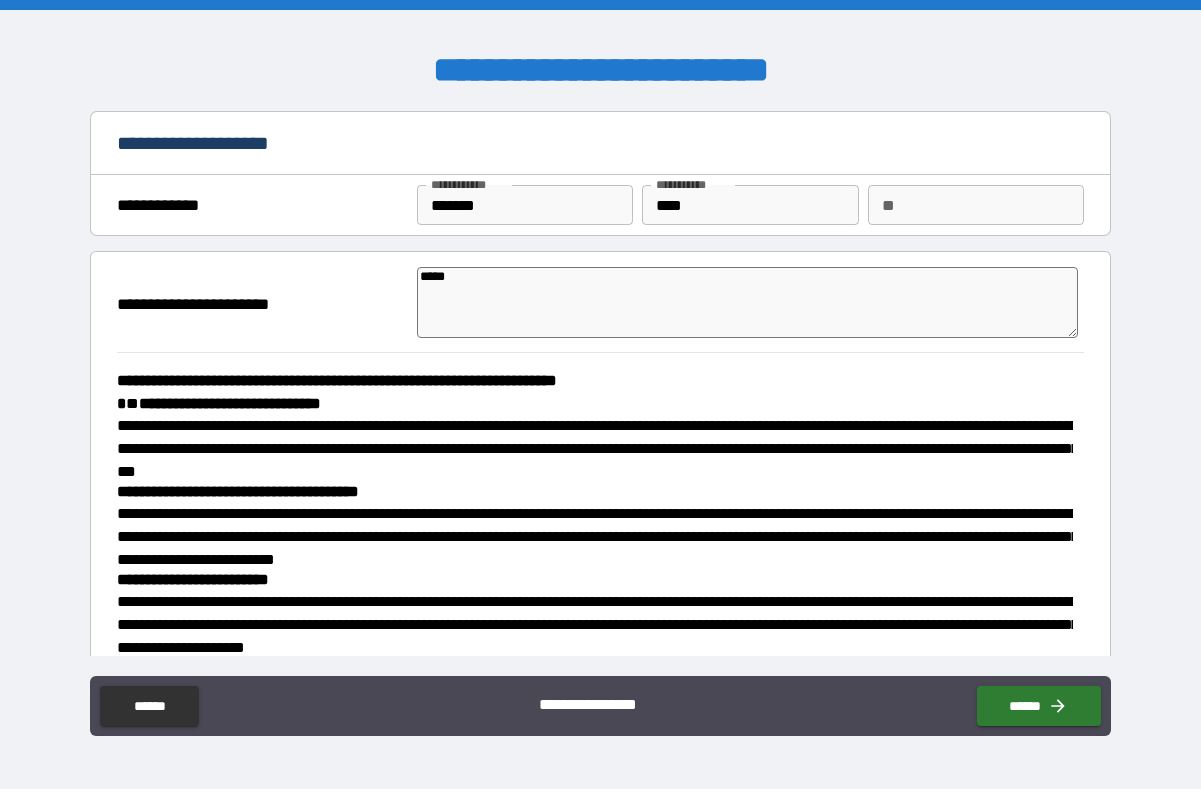 type on "*" 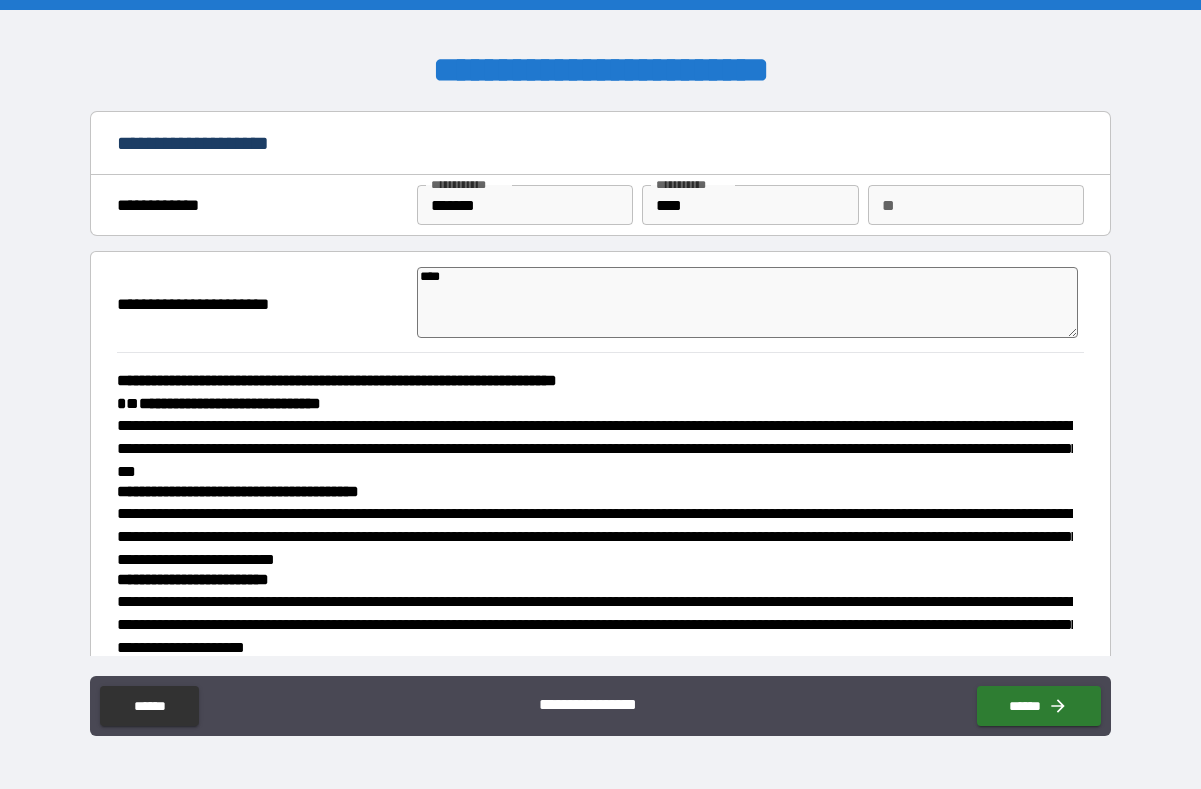 type on "*" 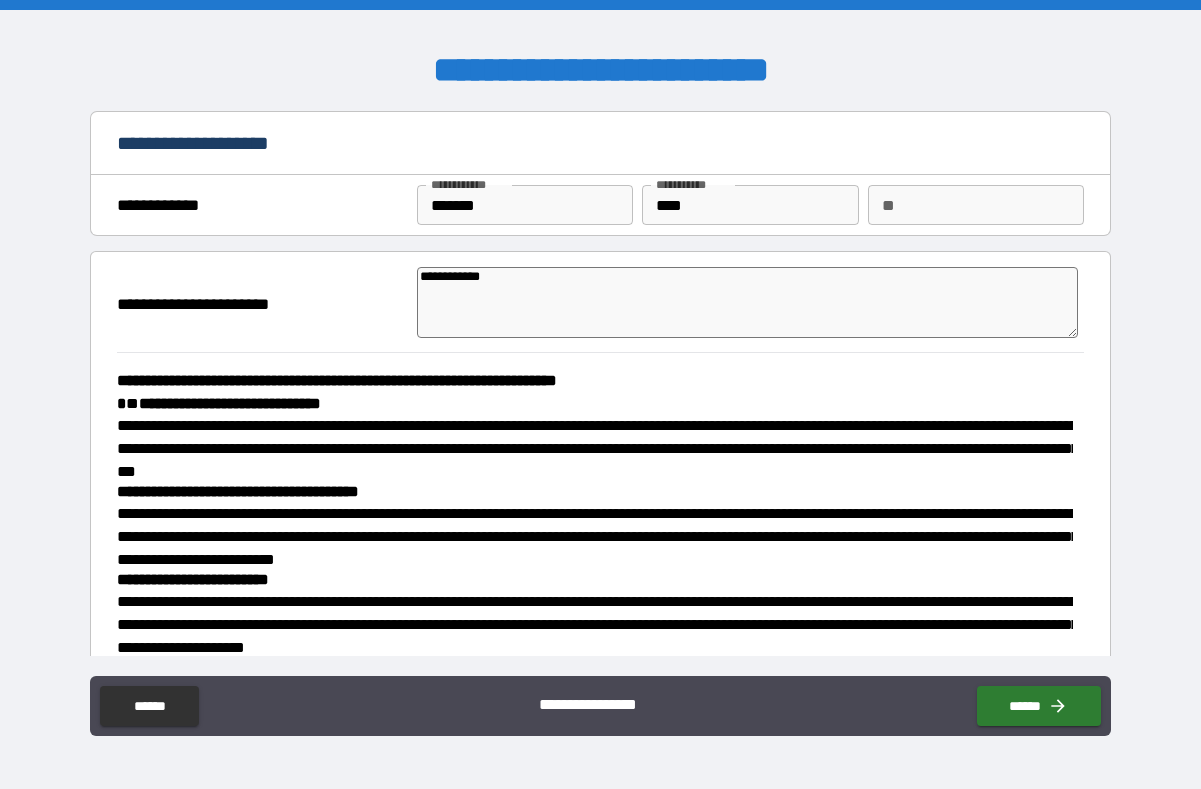 click on "* * * [ADDRESS_LINE_1] [ADDRESS_LINE_2] ** [ADDRESS_LINE_3] **   **" at bounding box center (595, 437) 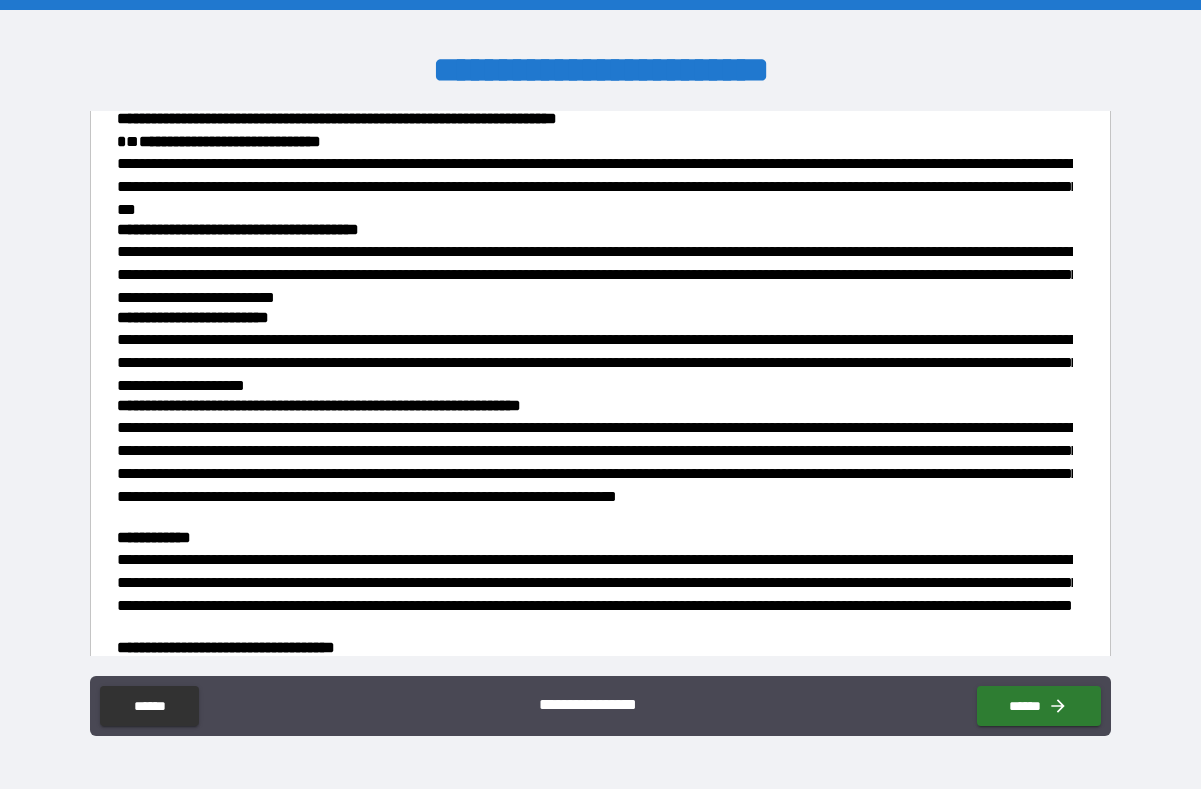 scroll, scrollTop: 330, scrollLeft: 0, axis: vertical 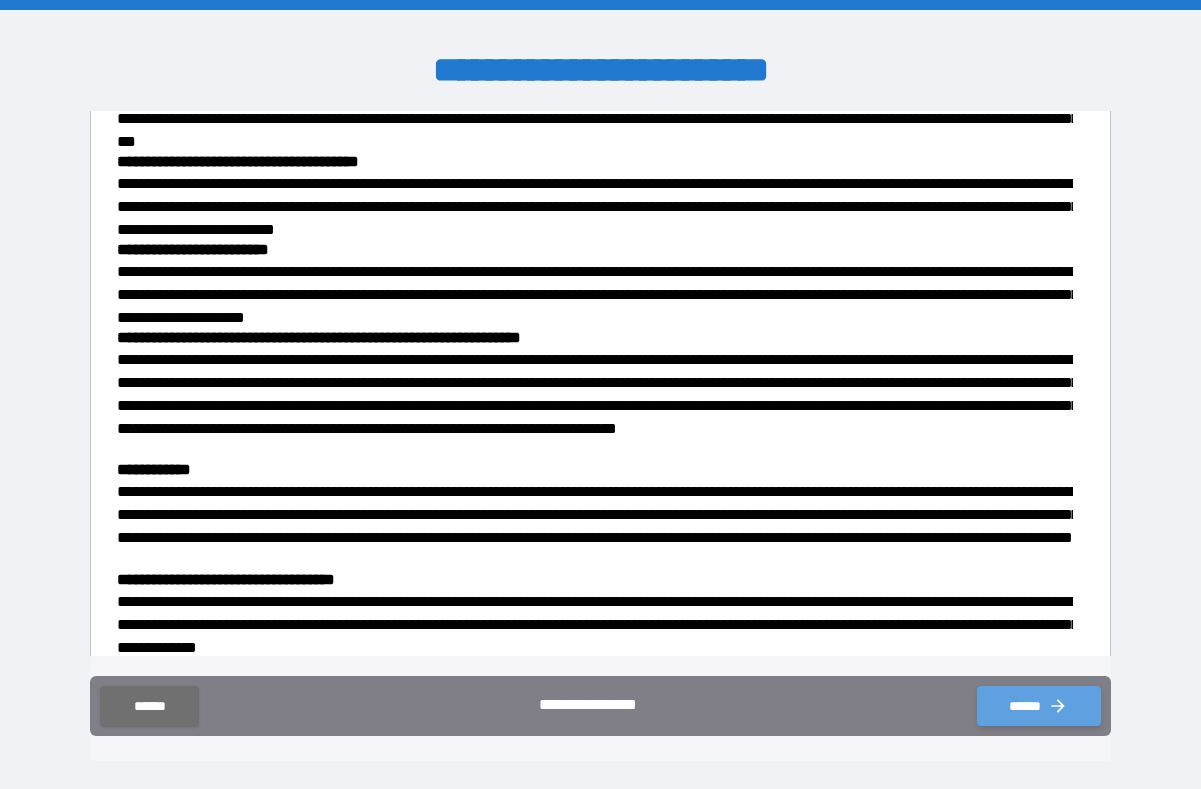 click on "******" at bounding box center (1039, 706) 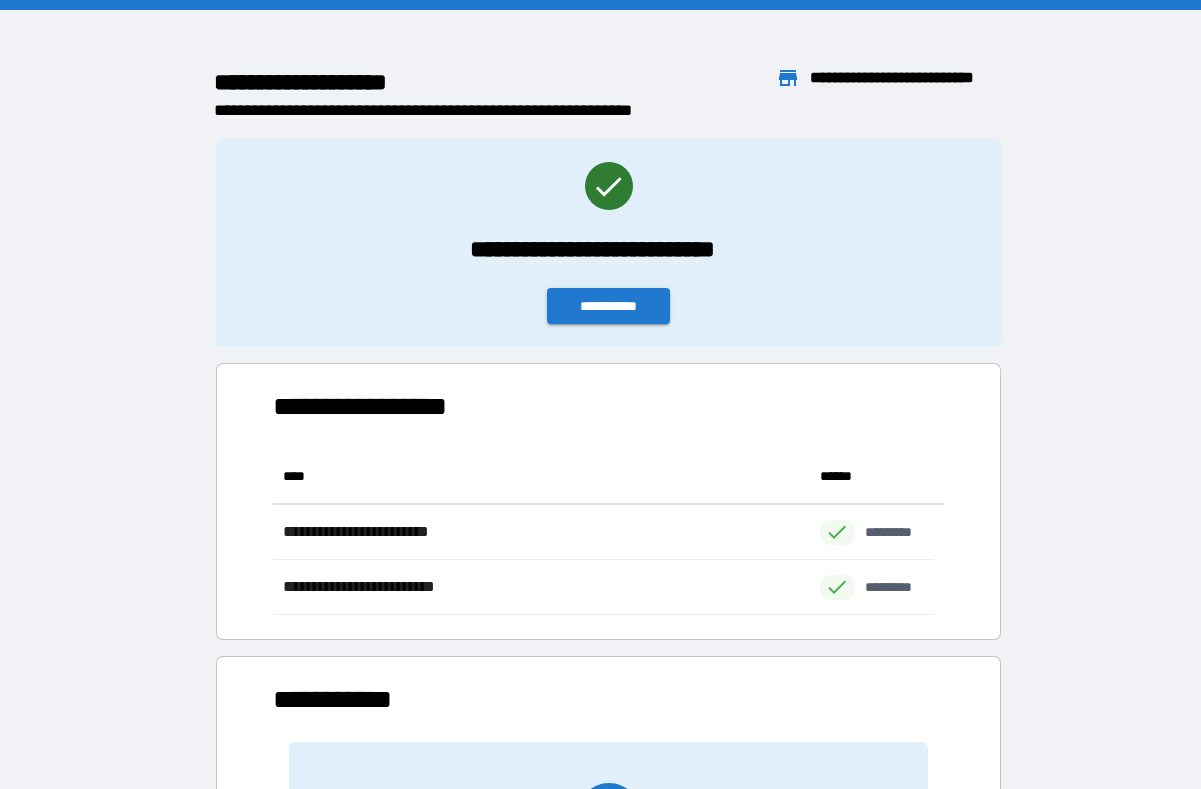 scroll, scrollTop: 16, scrollLeft: 16, axis: both 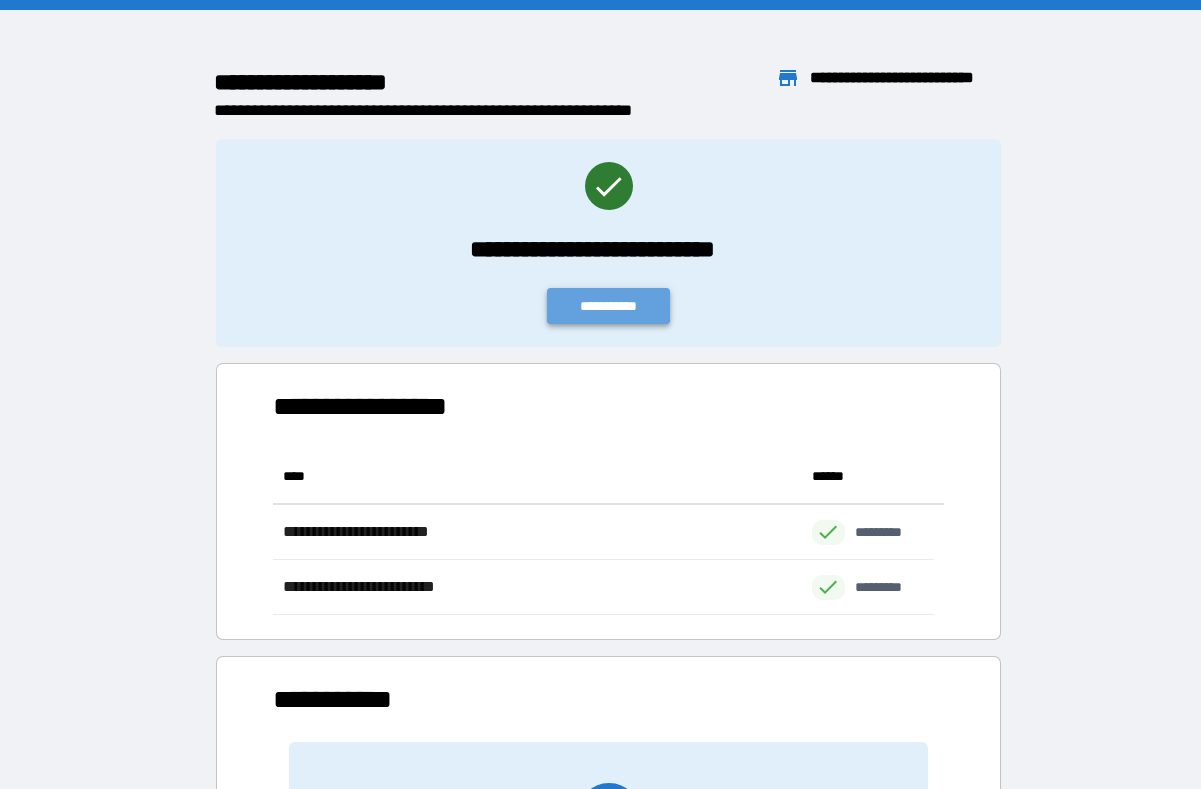 click on "**********" at bounding box center (609, 306) 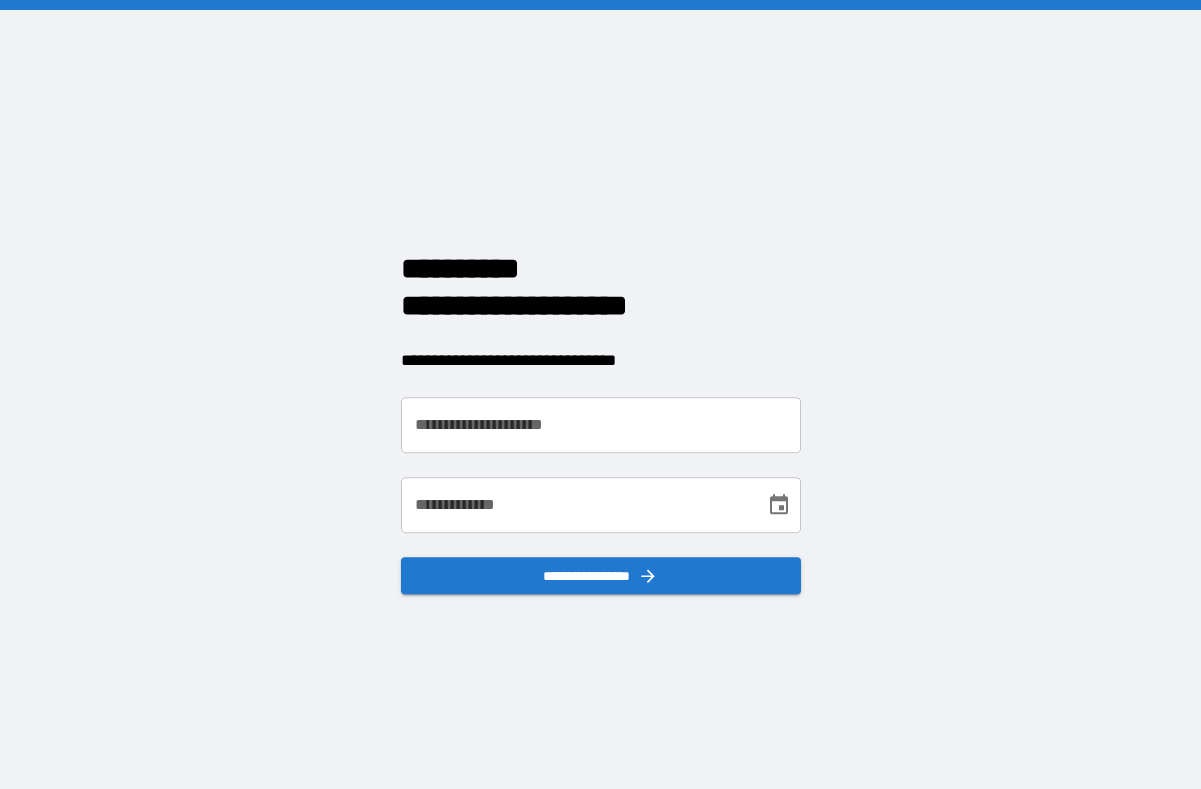 scroll, scrollTop: 0, scrollLeft: 0, axis: both 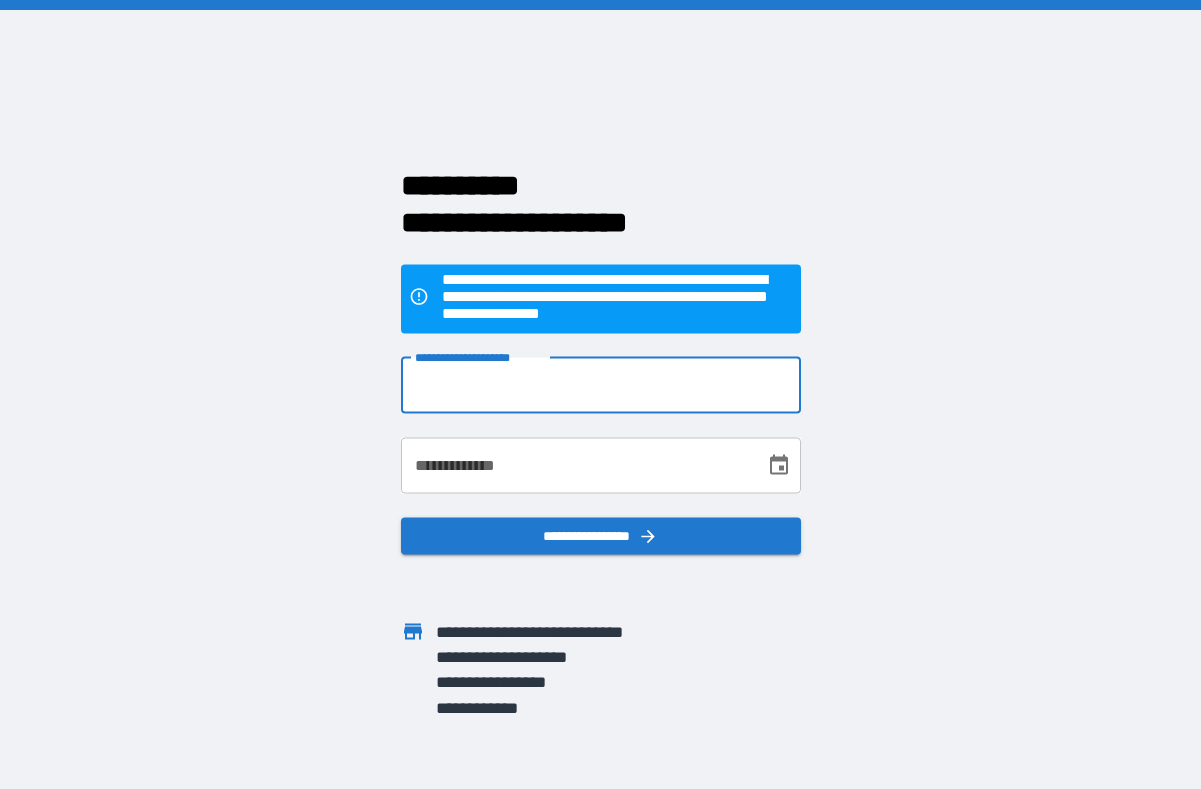 click on "**********" at bounding box center [601, 385] 